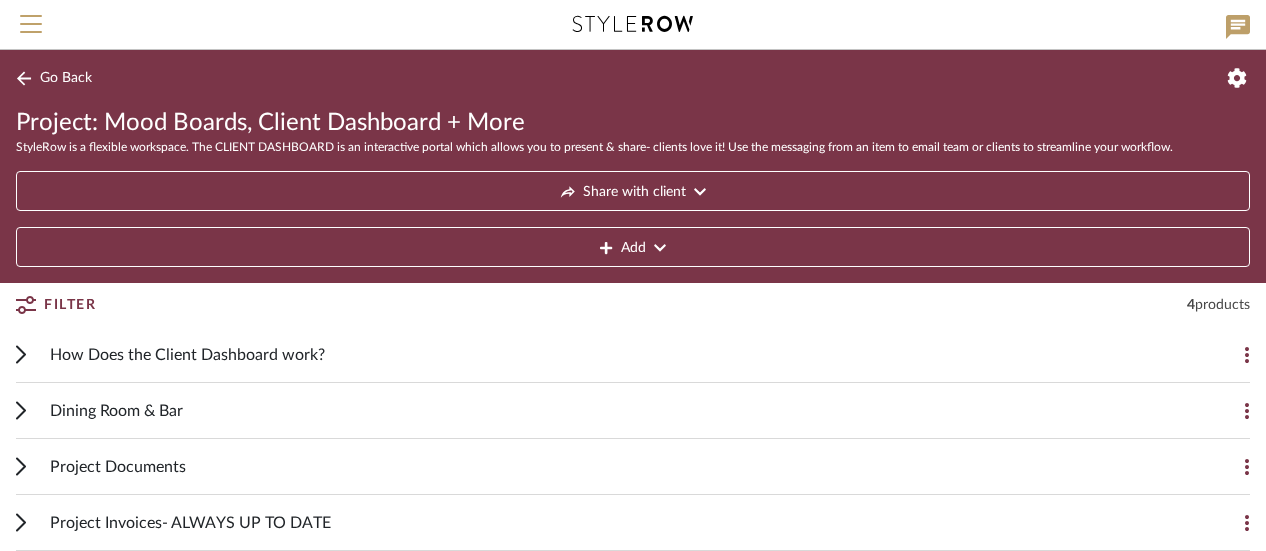scroll, scrollTop: 0, scrollLeft: 0, axis: both 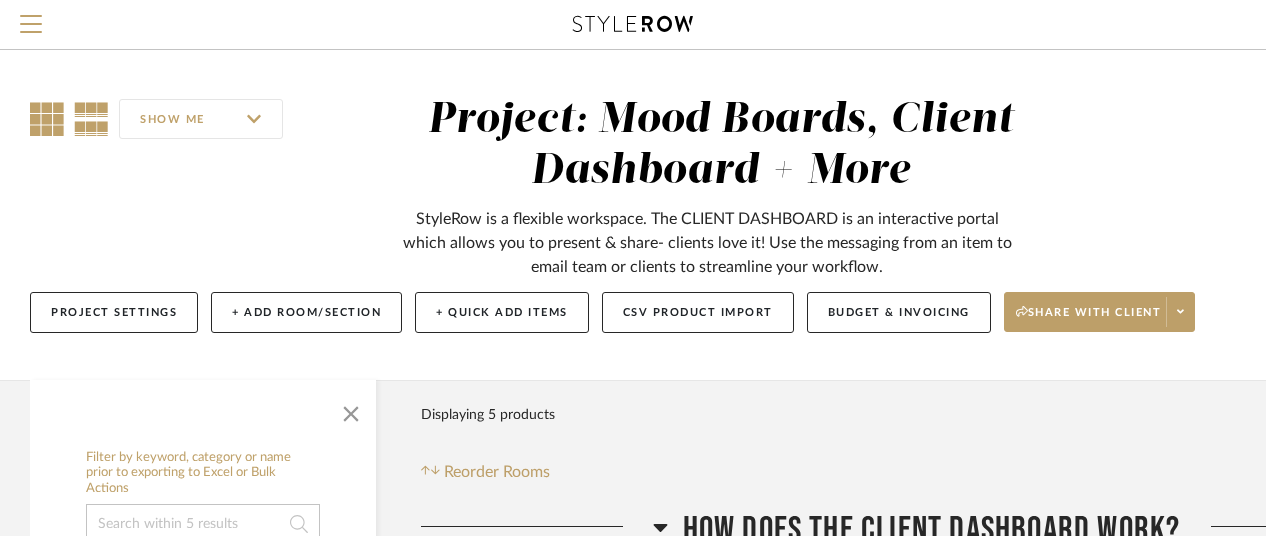 click 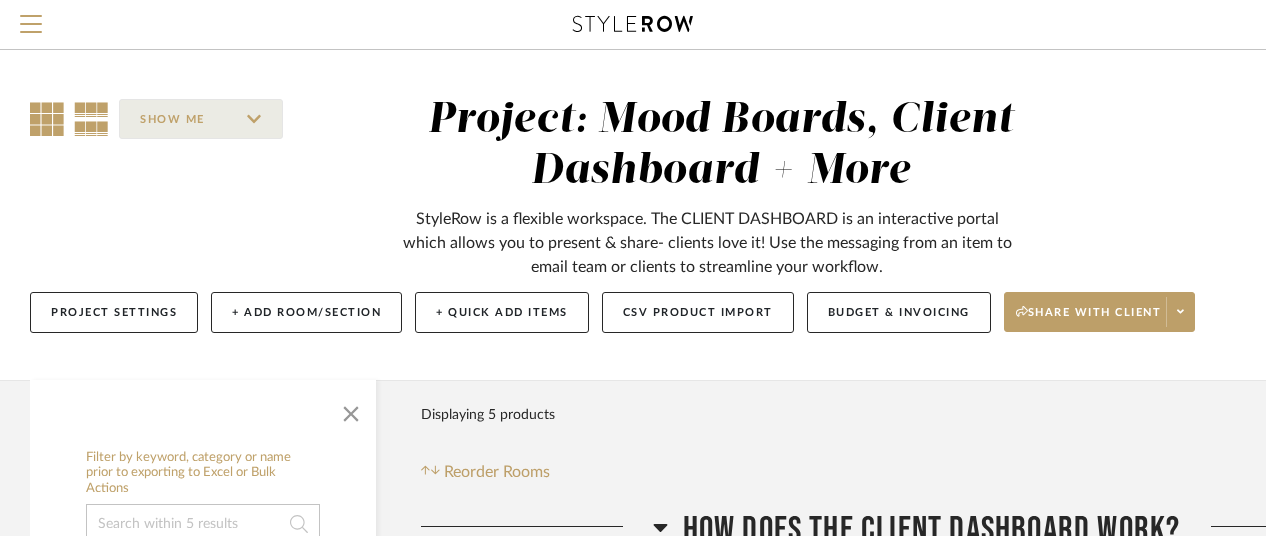 click 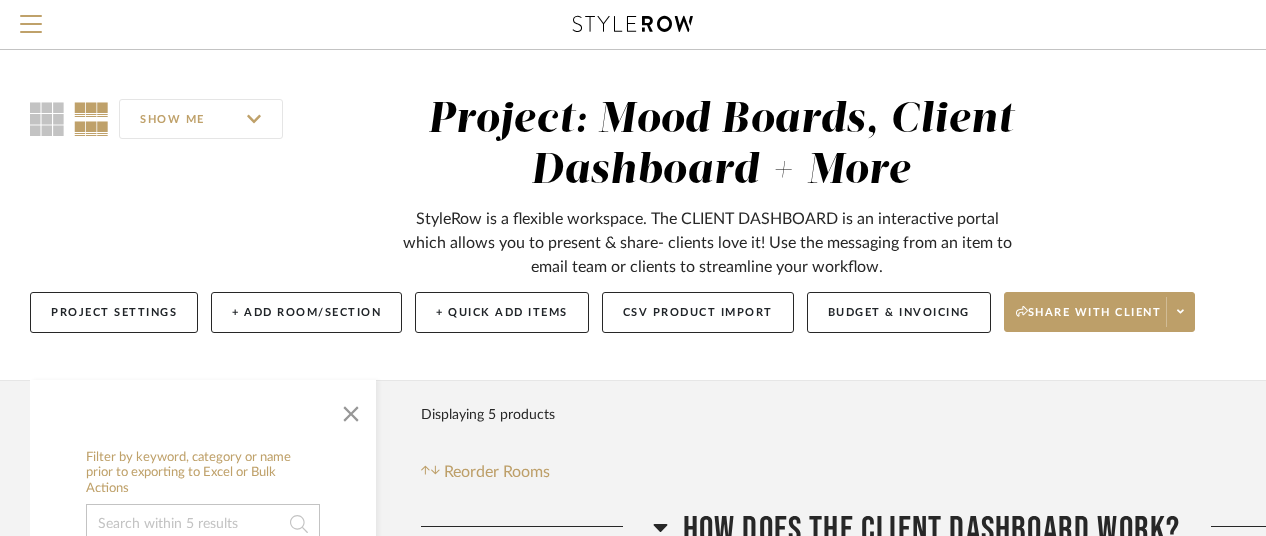 click on "SHOW ME" 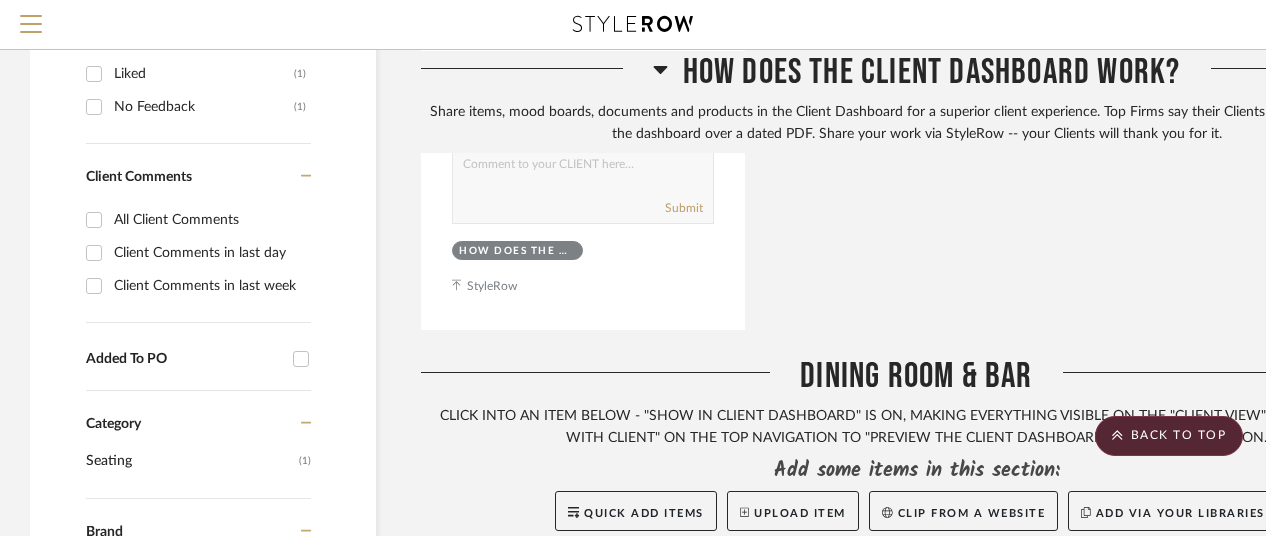 scroll, scrollTop: 1300, scrollLeft: 0, axis: vertical 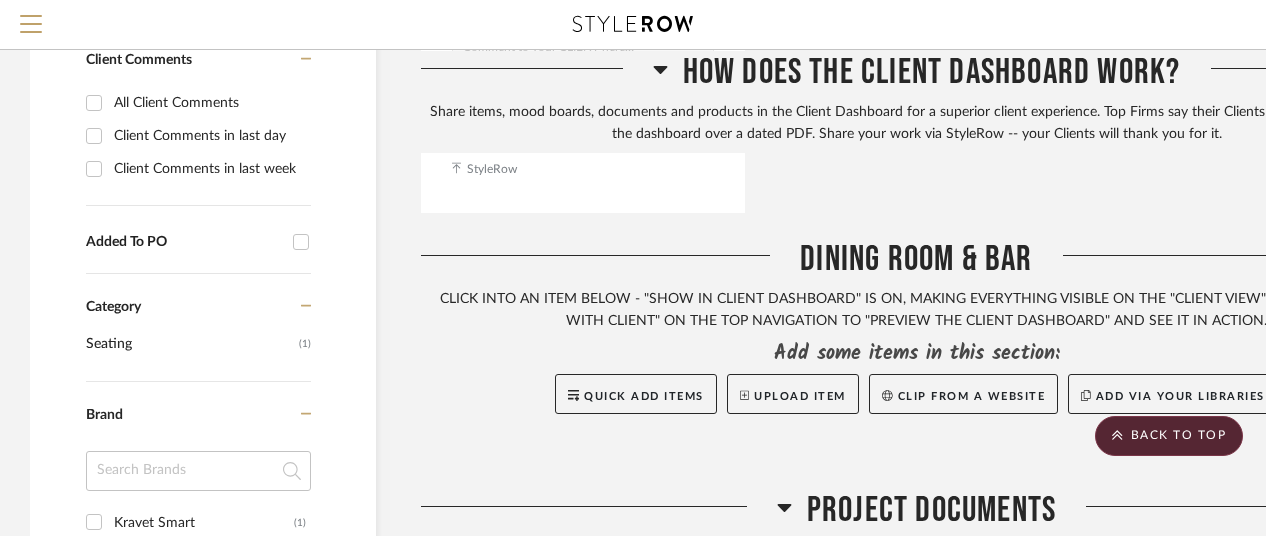 click on "Seating" 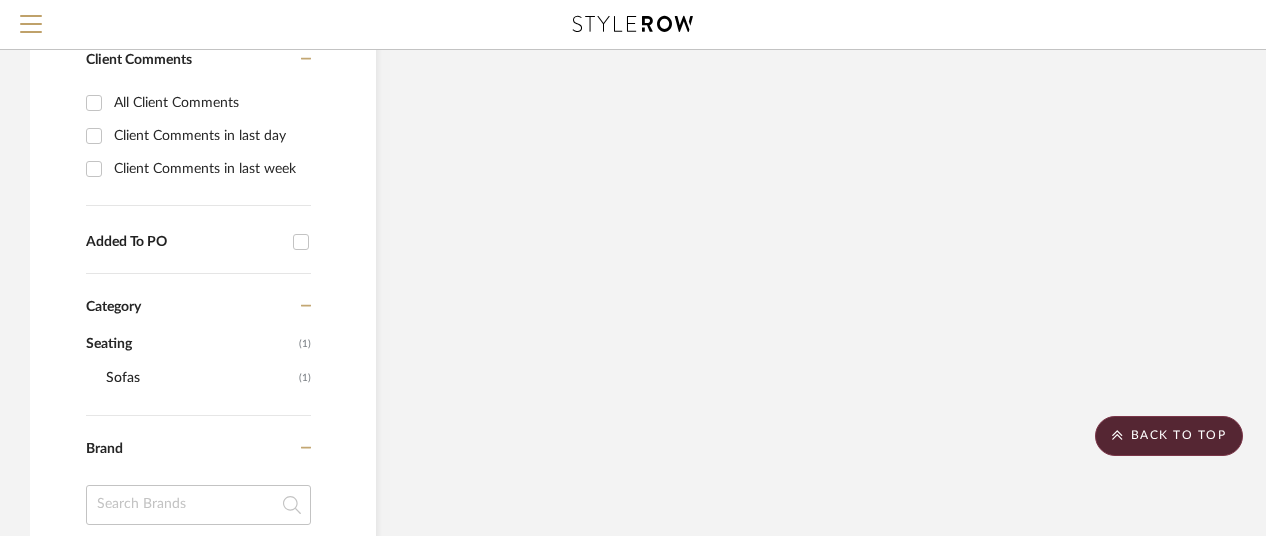 scroll, scrollTop: 863, scrollLeft: 0, axis: vertical 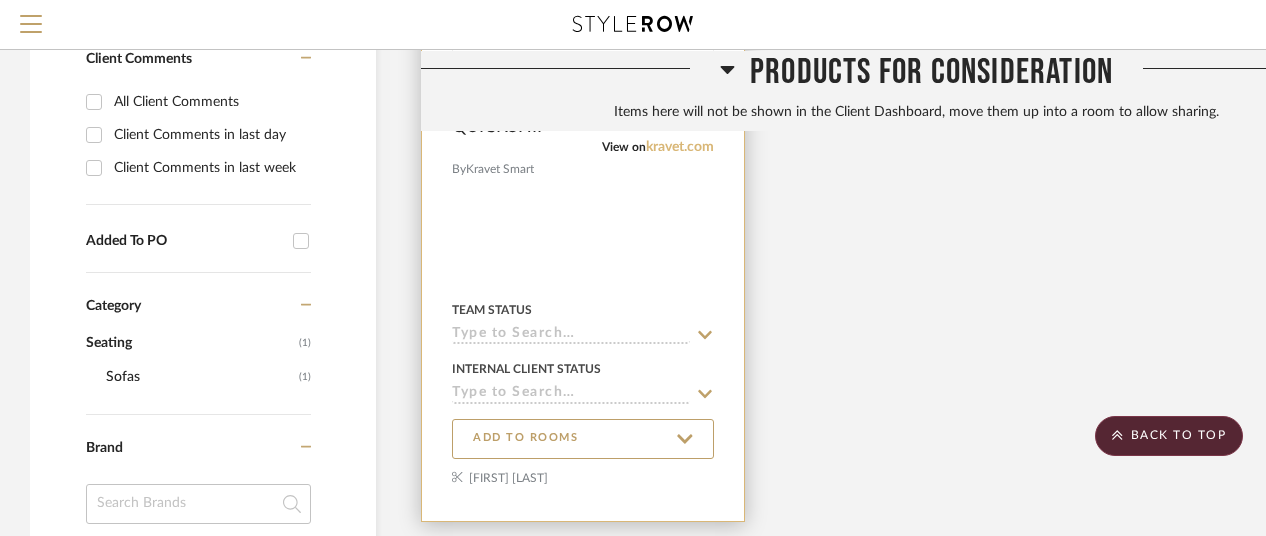 click on "kravet.com" at bounding box center [680, 147] 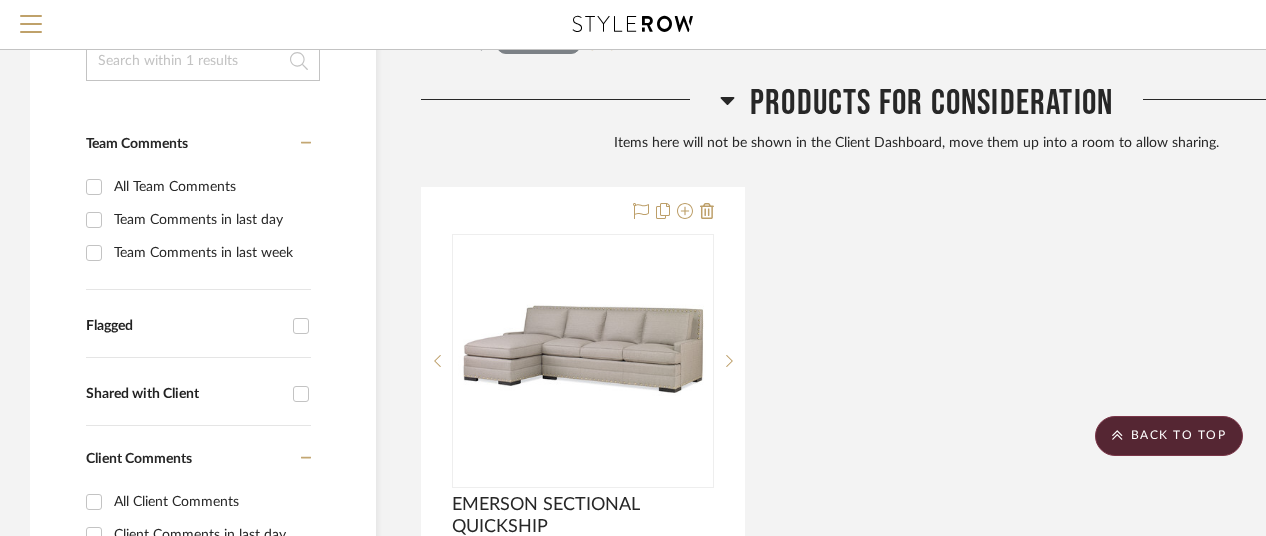 scroll, scrollTop: 0, scrollLeft: 0, axis: both 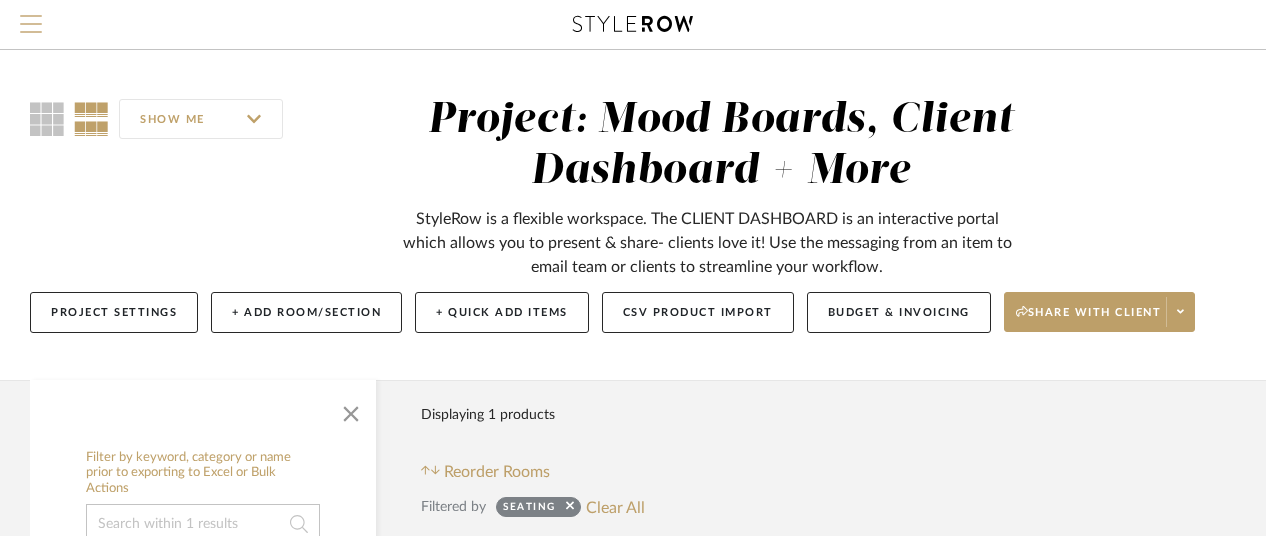 click at bounding box center (31, 30) 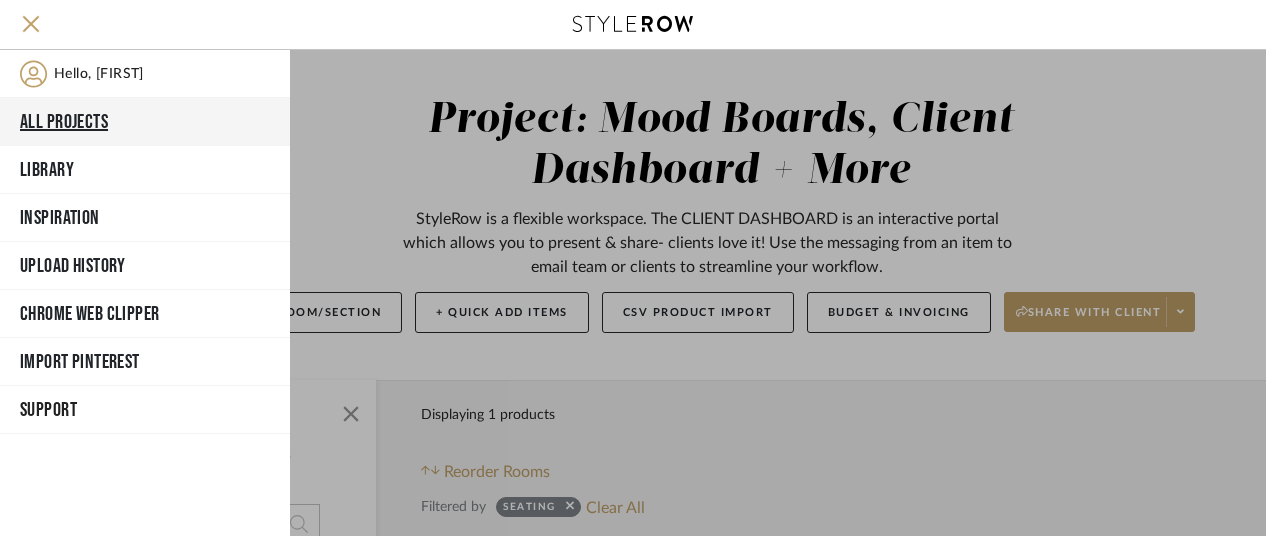 click on "All Projects" at bounding box center (145, 122) 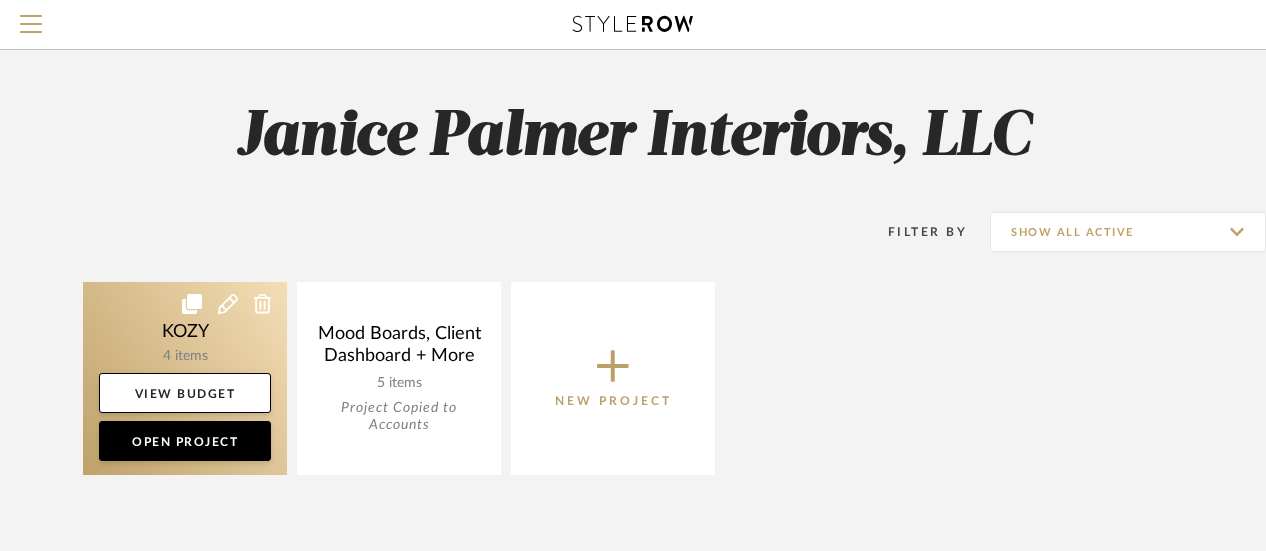 click 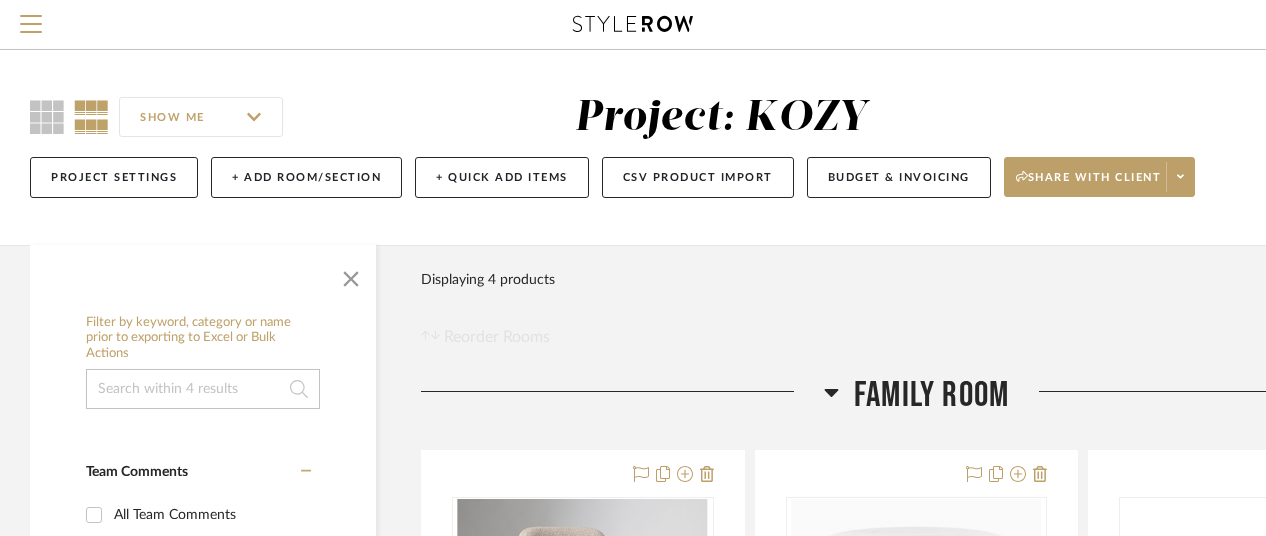 scroll, scrollTop: 0, scrollLeft: 0, axis: both 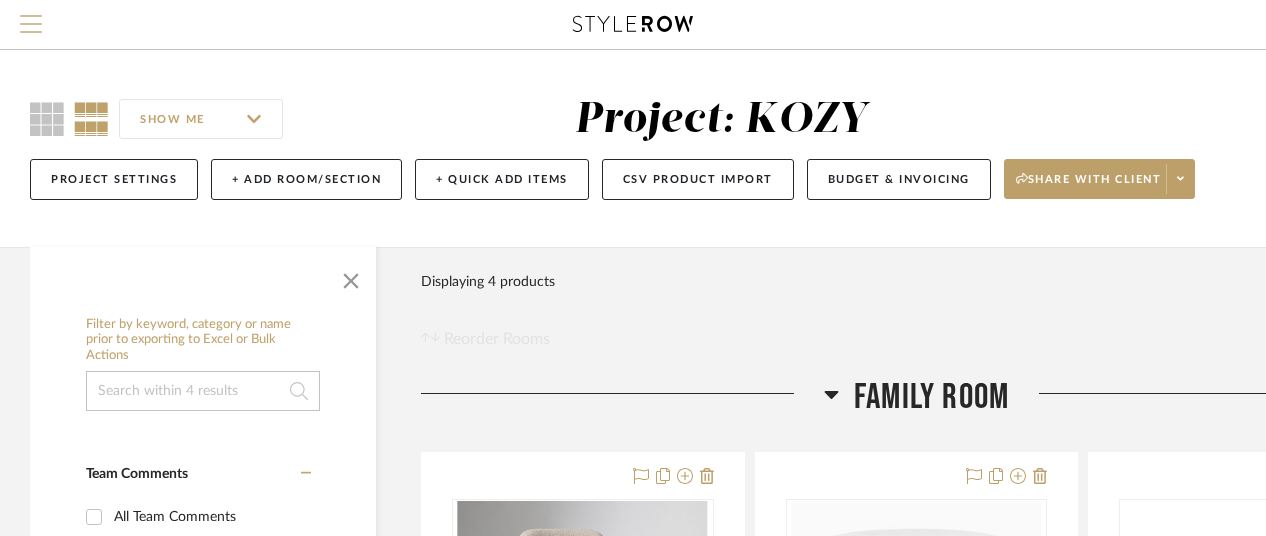 click at bounding box center (31, 30) 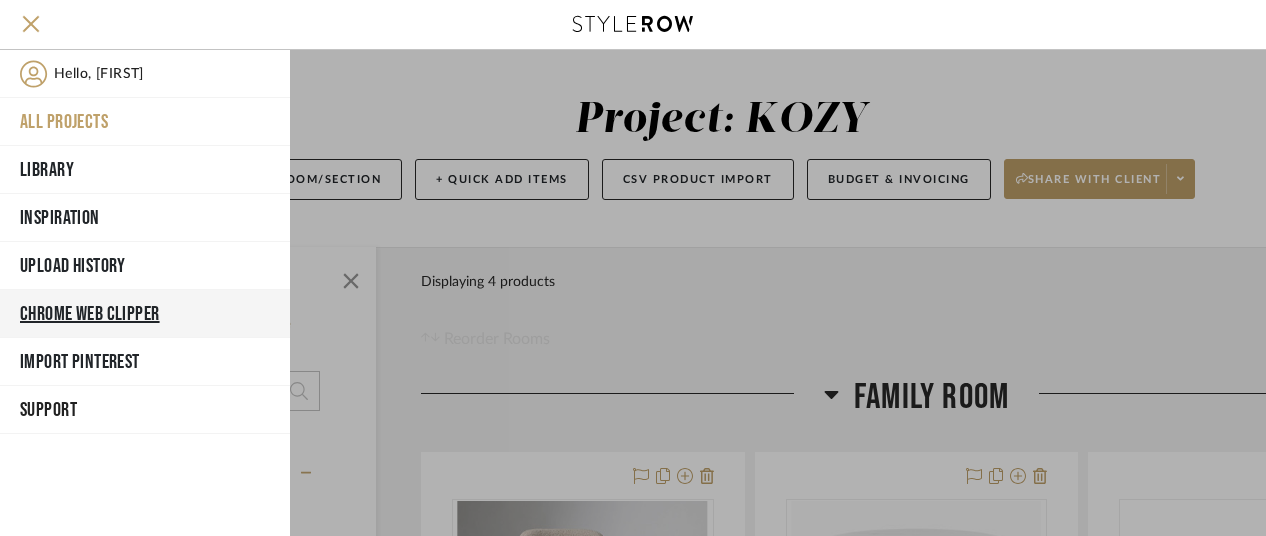 click on "Chrome Web Clipper" at bounding box center [145, 314] 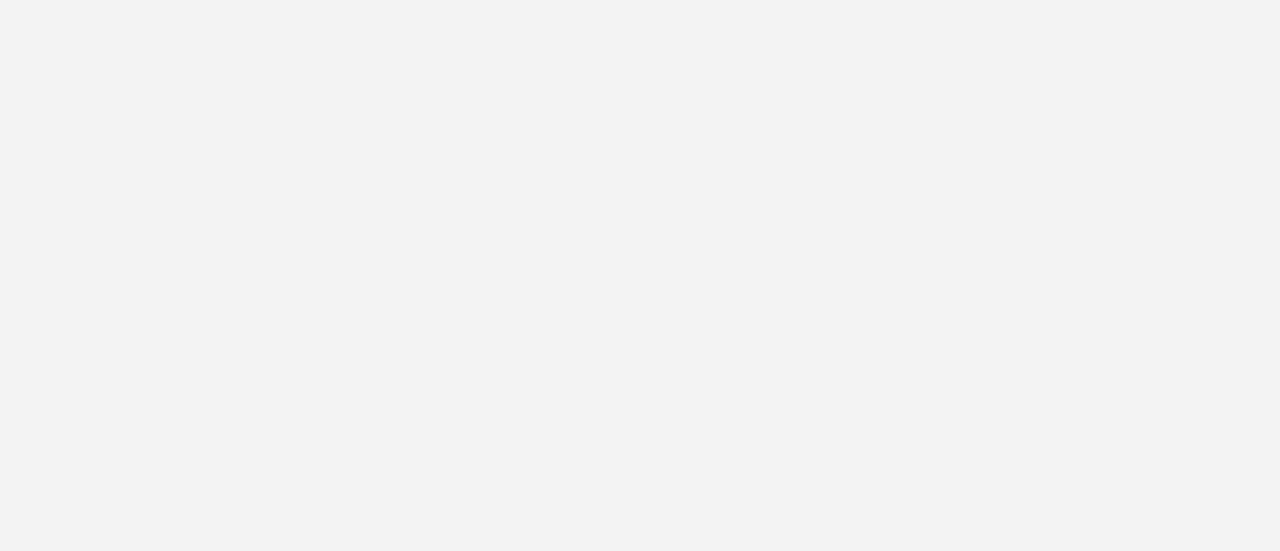 scroll, scrollTop: 0, scrollLeft: 0, axis: both 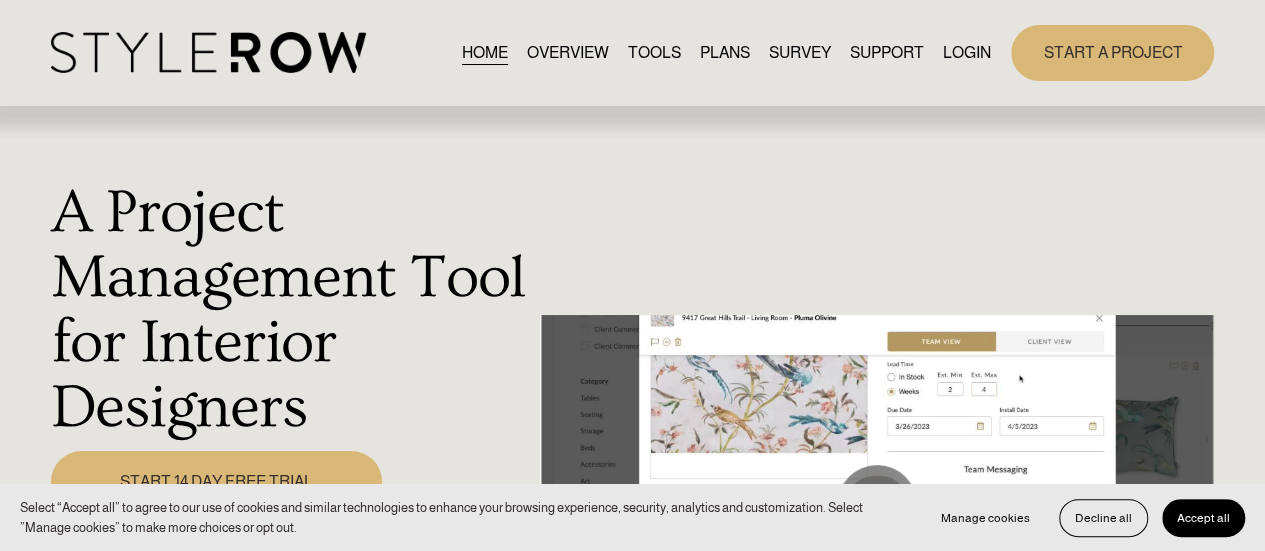 click on "LOGIN" at bounding box center [967, 52] 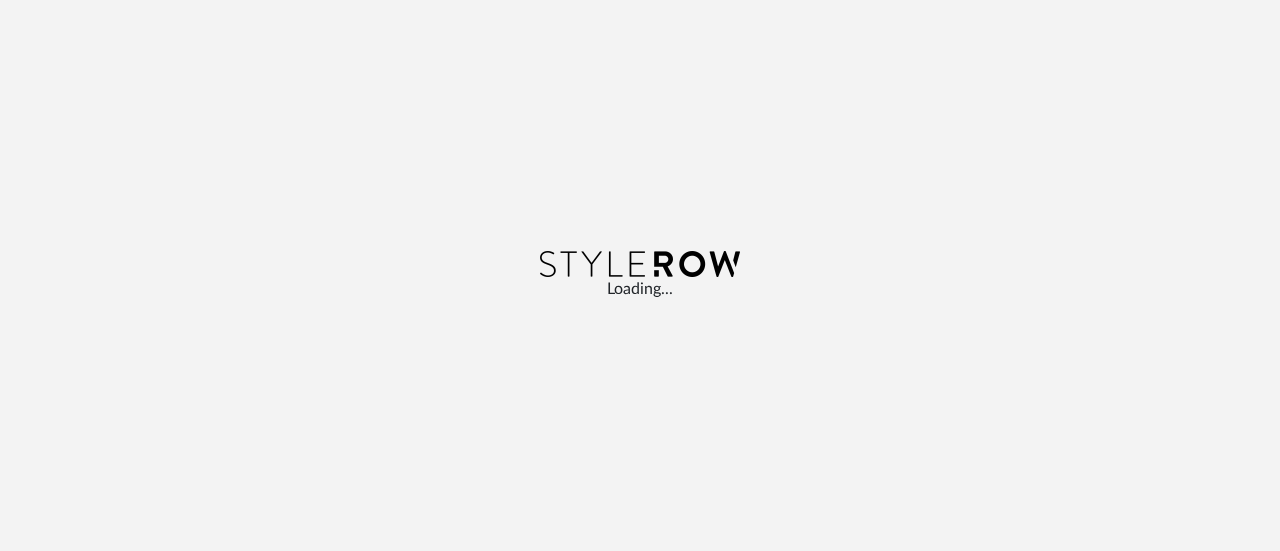 scroll, scrollTop: 0, scrollLeft: 0, axis: both 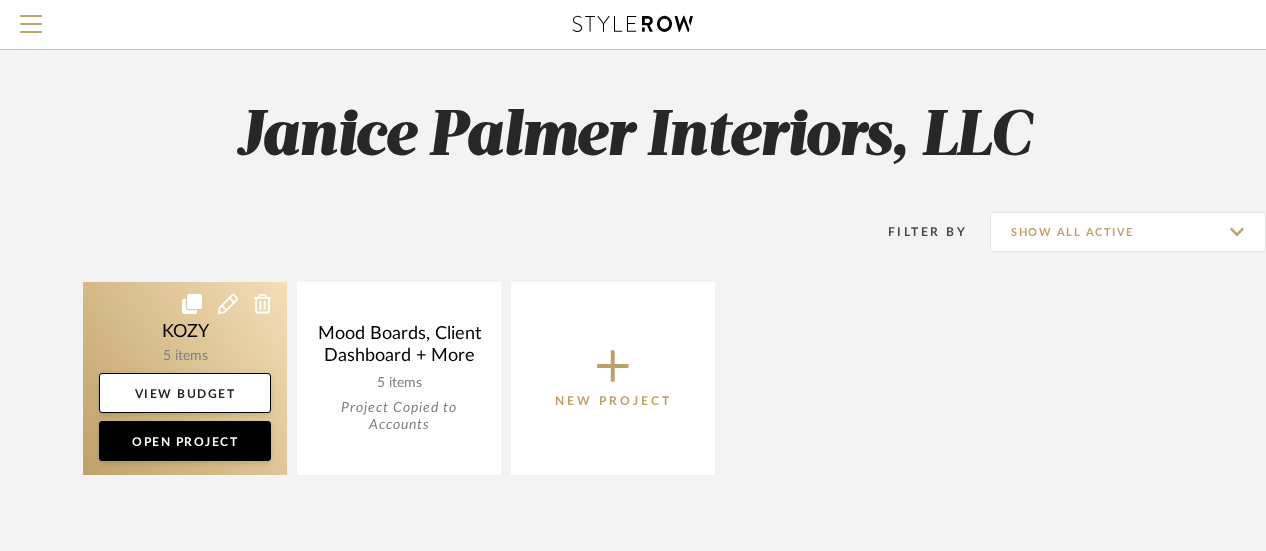 click 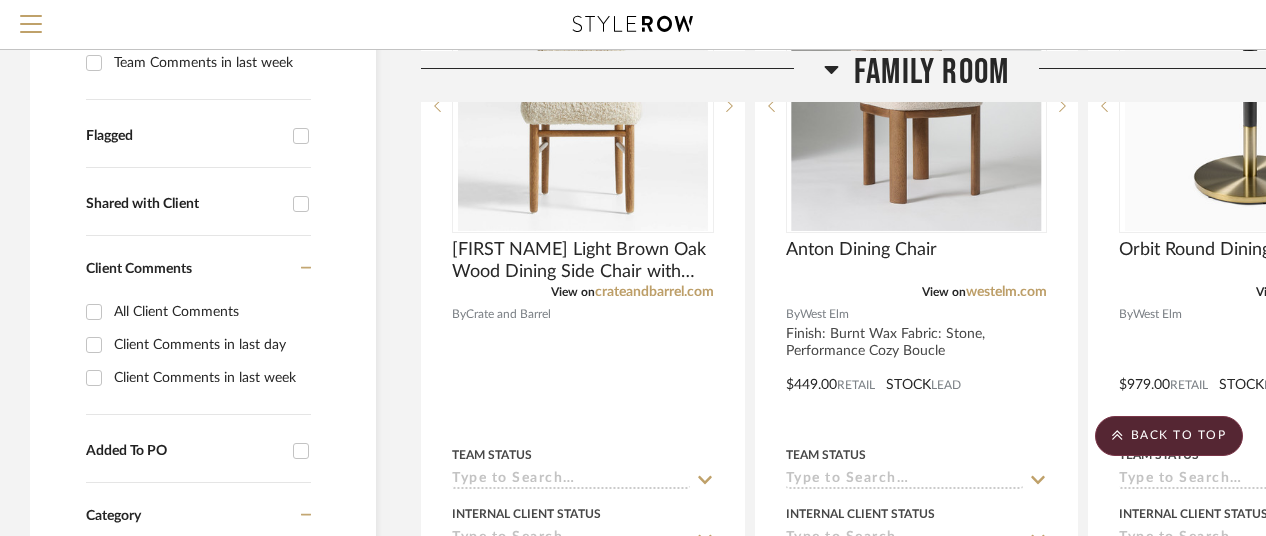 scroll, scrollTop: 512, scrollLeft: 0, axis: vertical 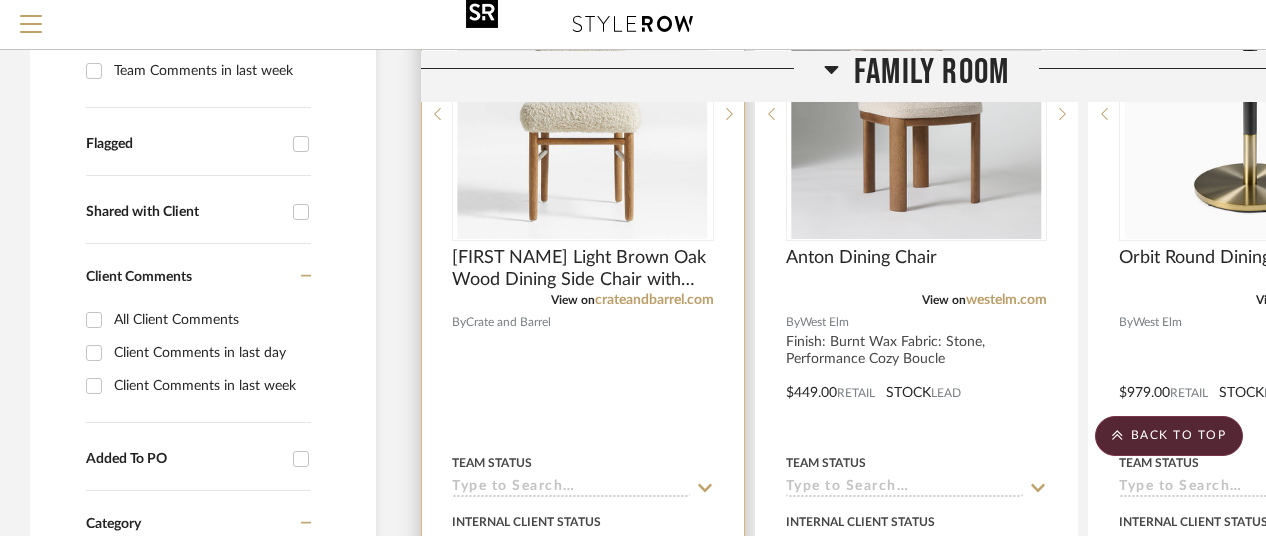 click at bounding box center [583, 114] 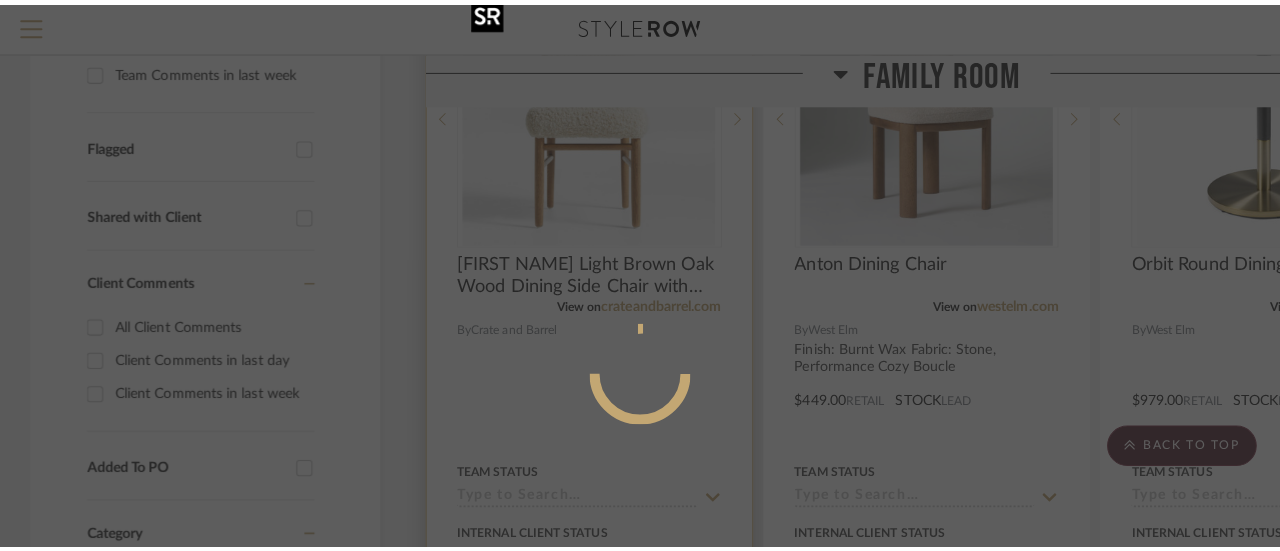 scroll, scrollTop: 0, scrollLeft: 0, axis: both 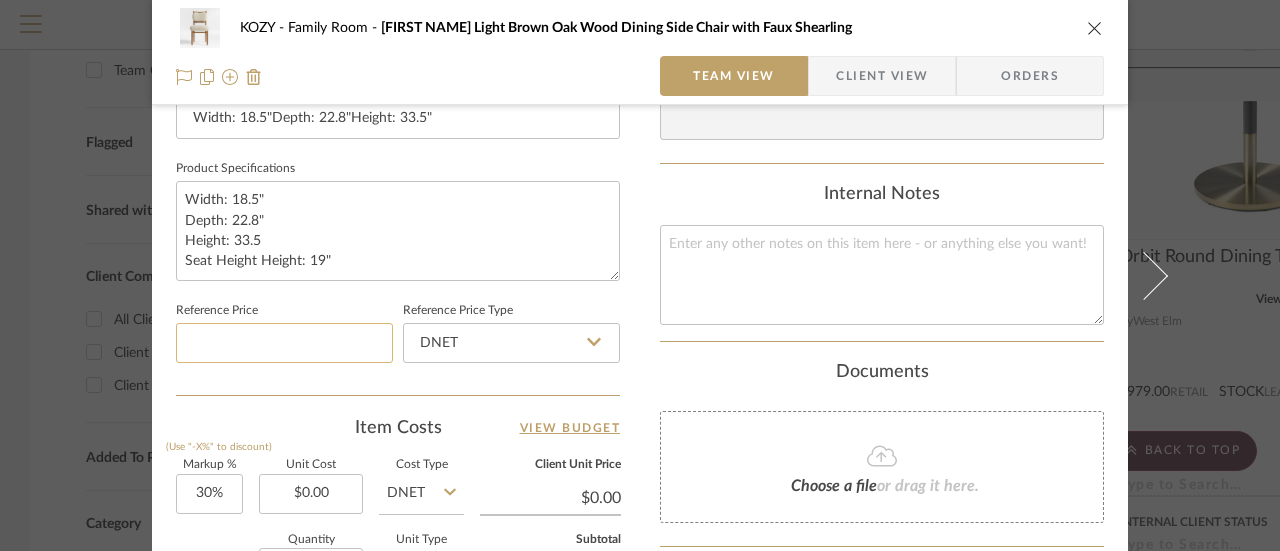 click 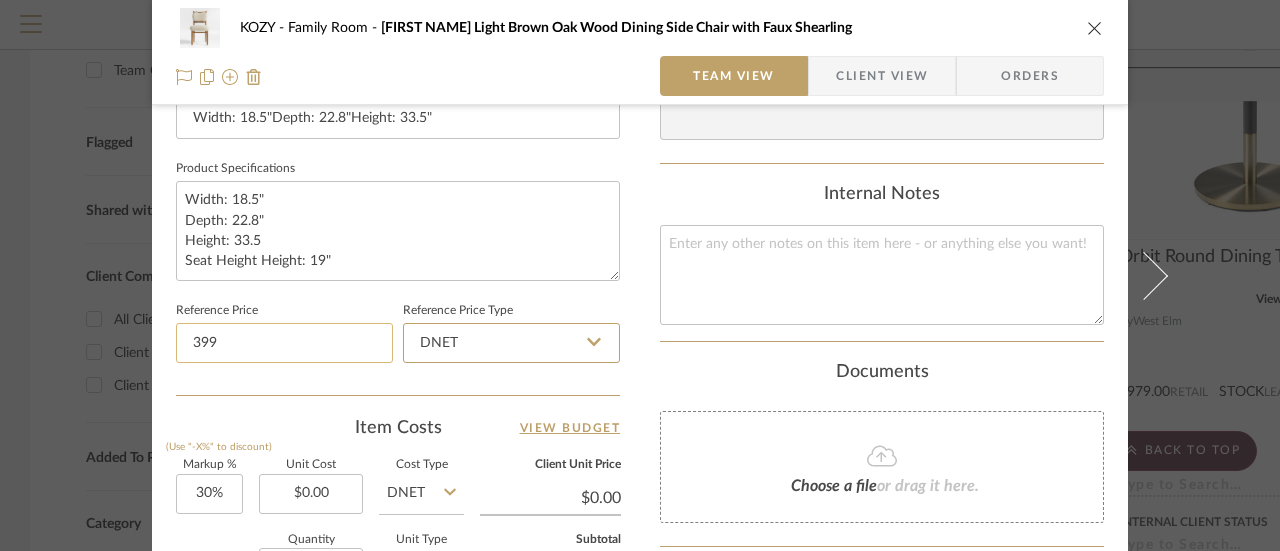 type on "$399.00" 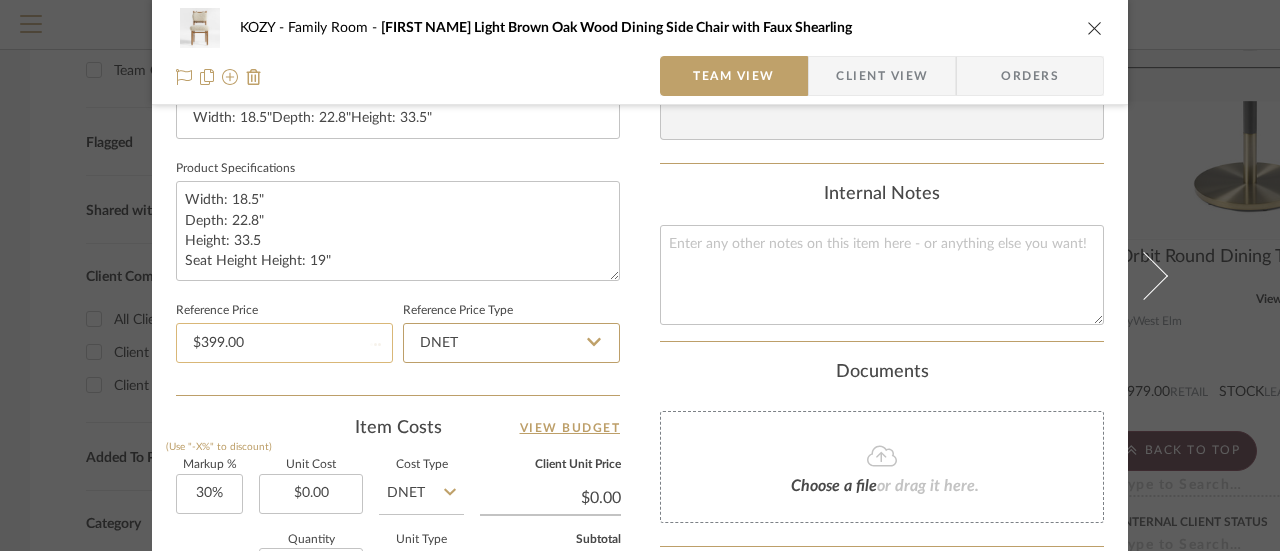 type 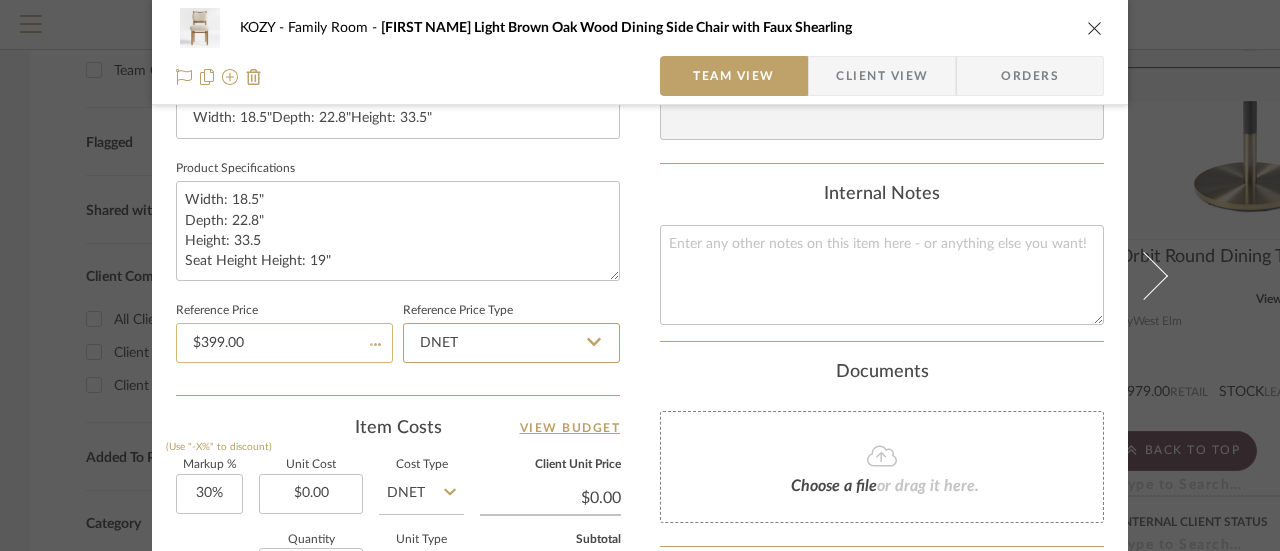 type 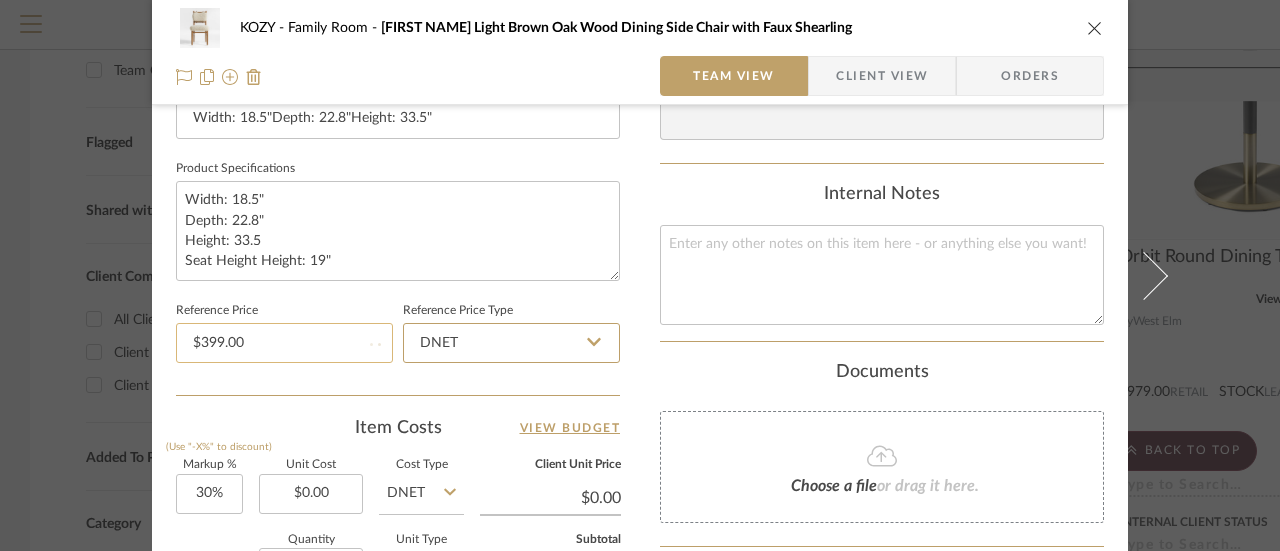 type 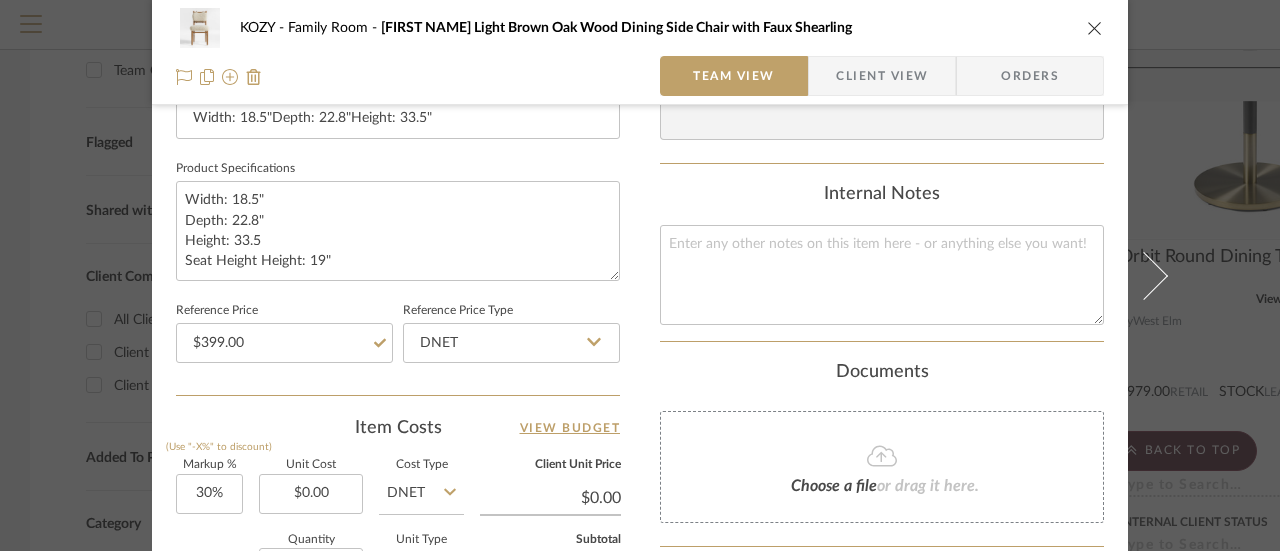 click 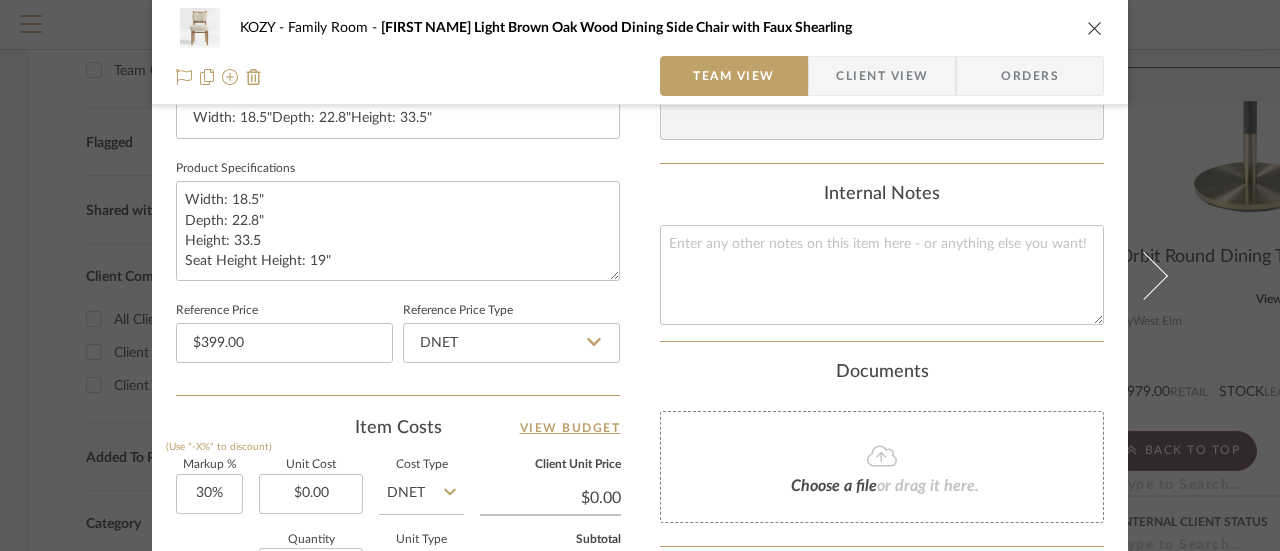 click 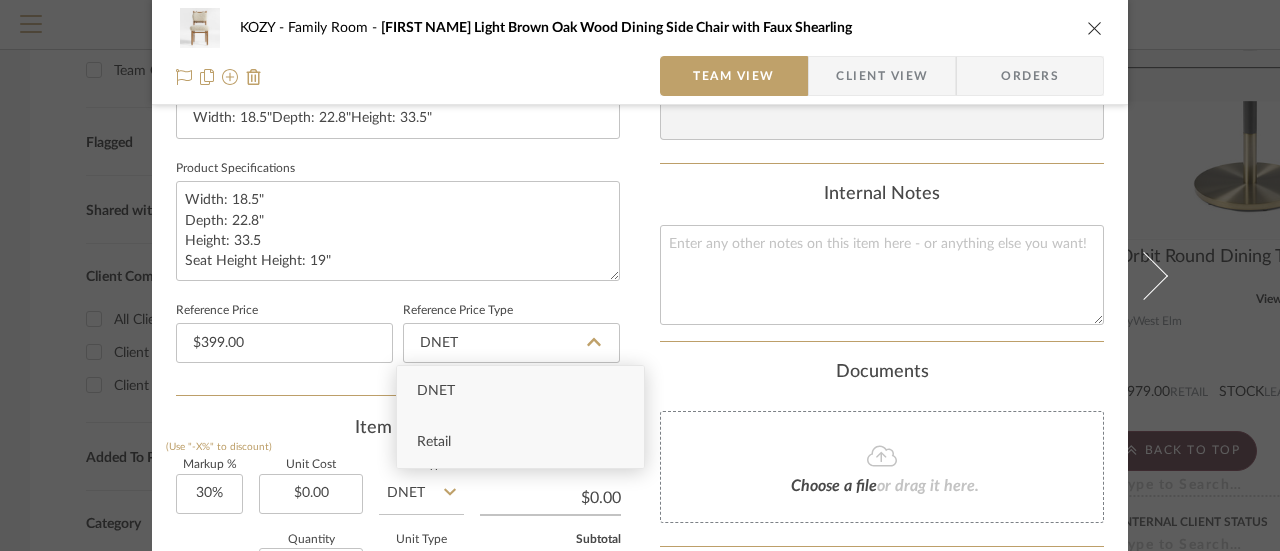 click on "Retail" at bounding box center [434, 442] 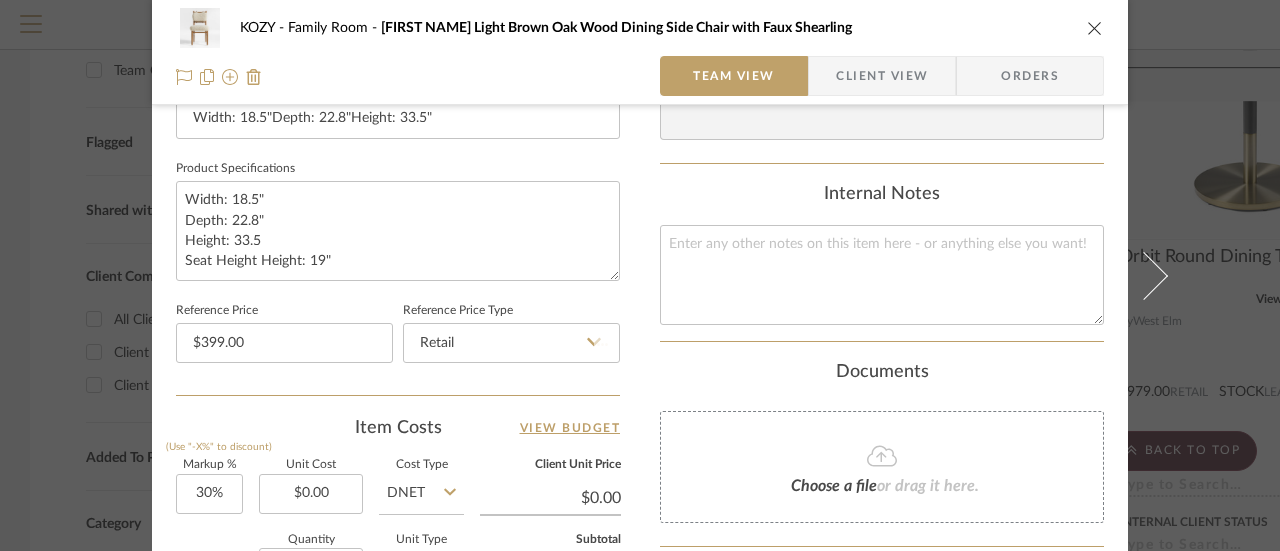 type 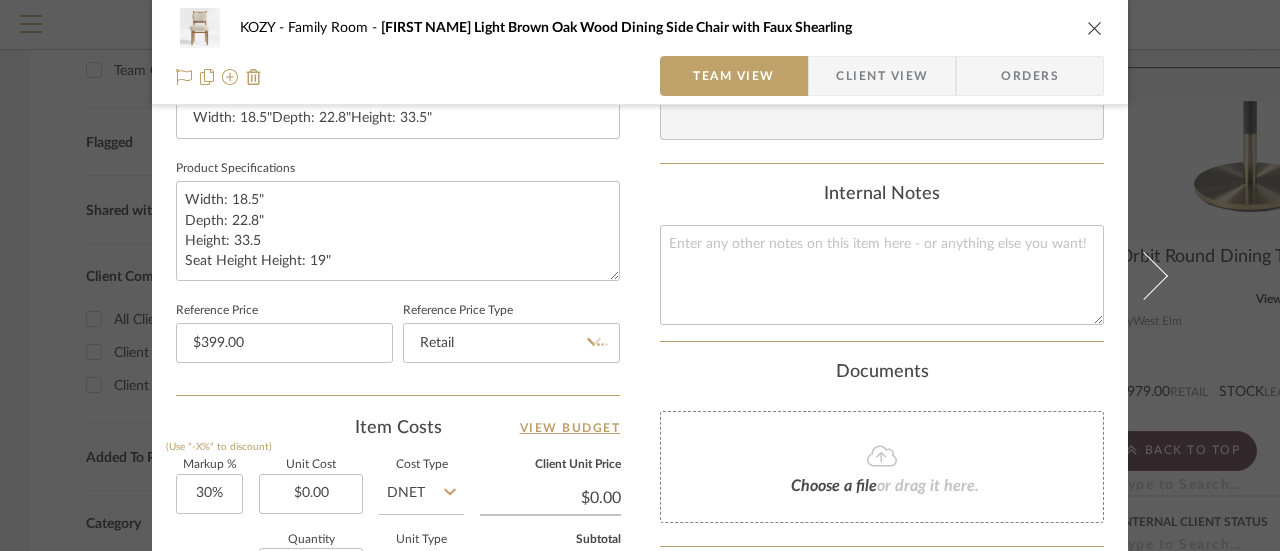 type 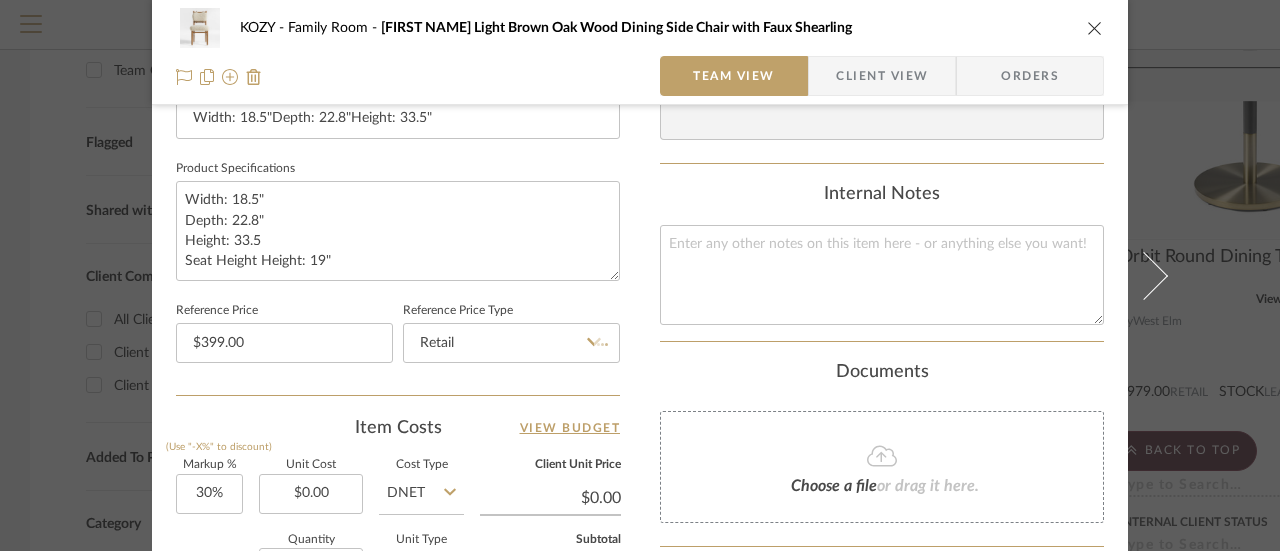 type 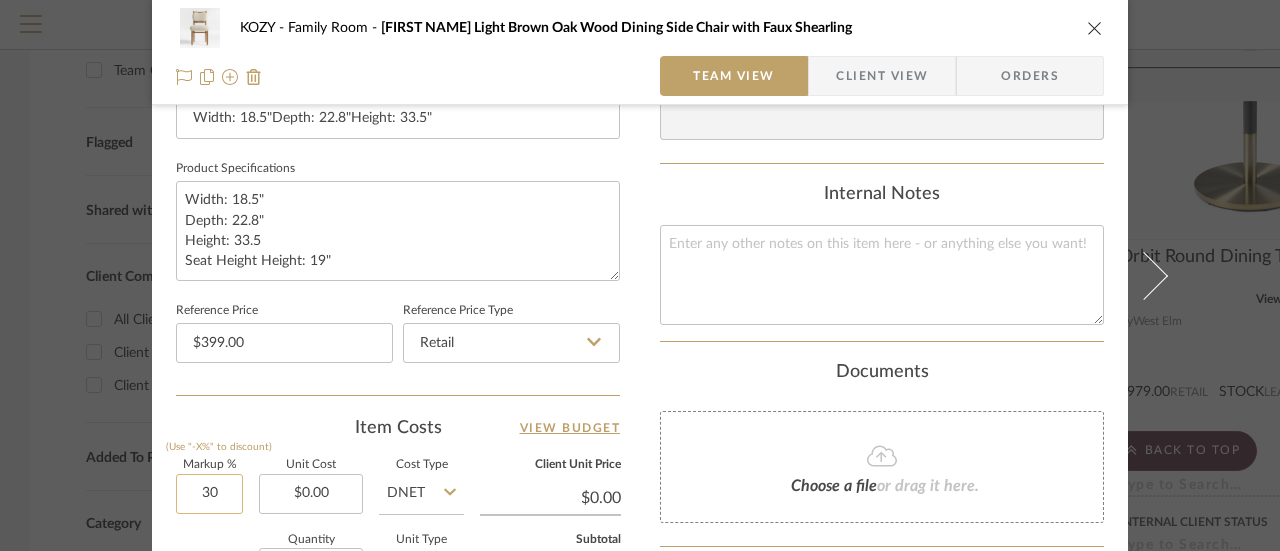 click on "30" 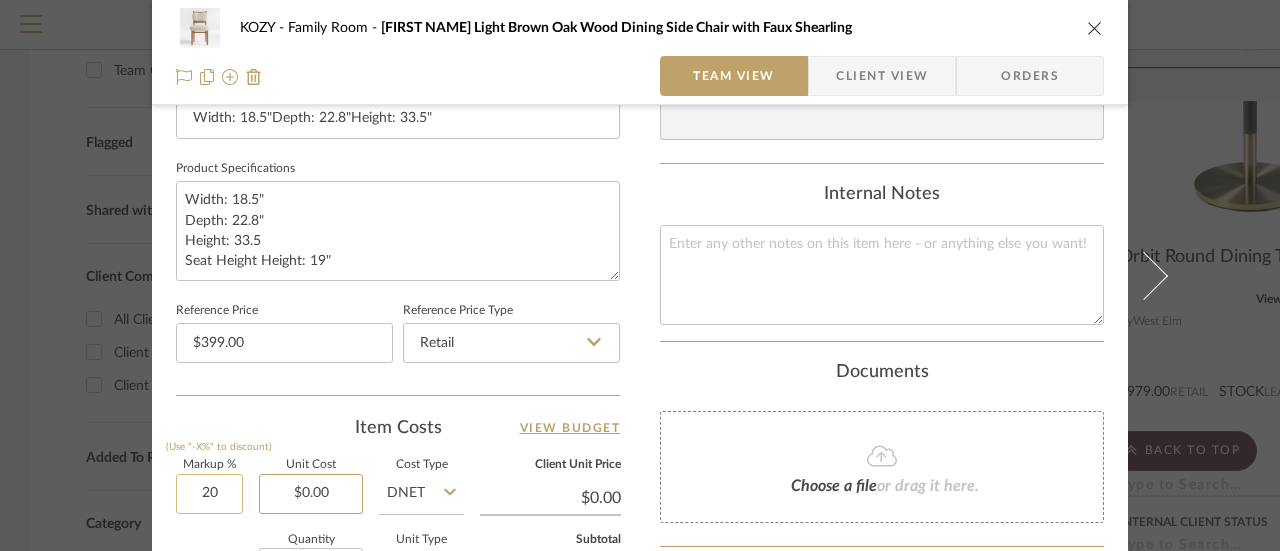 type on "20%" 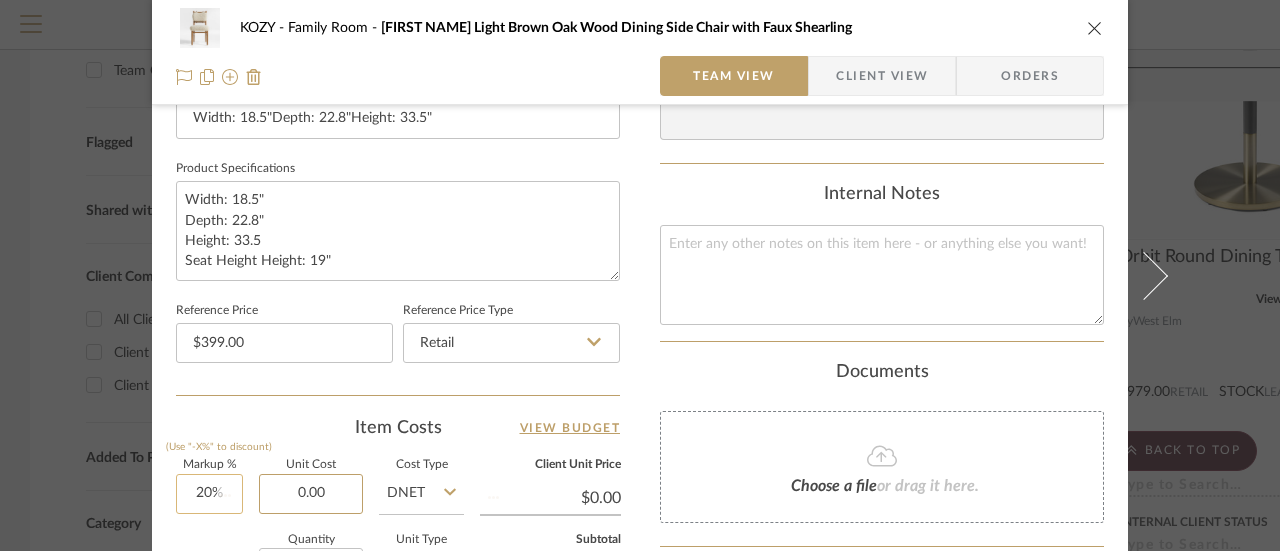 type 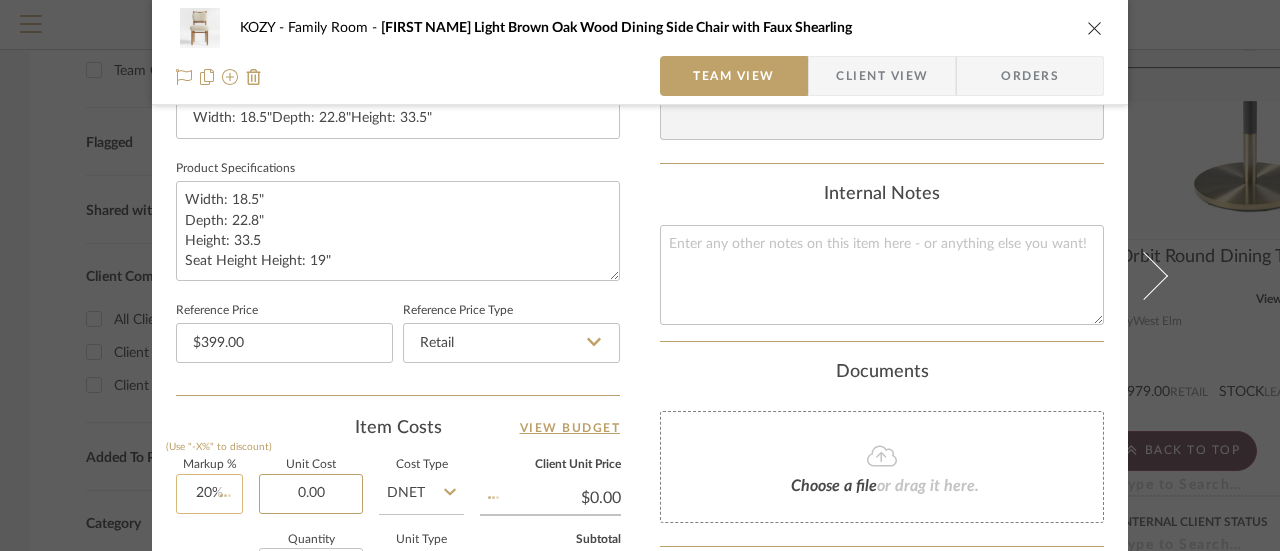 type 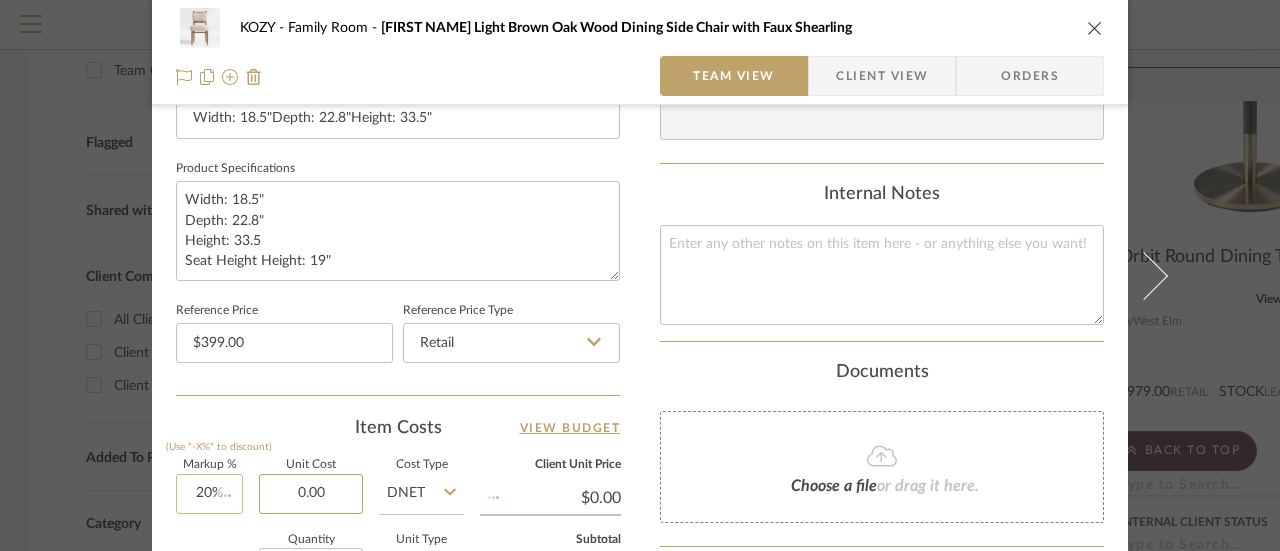 type 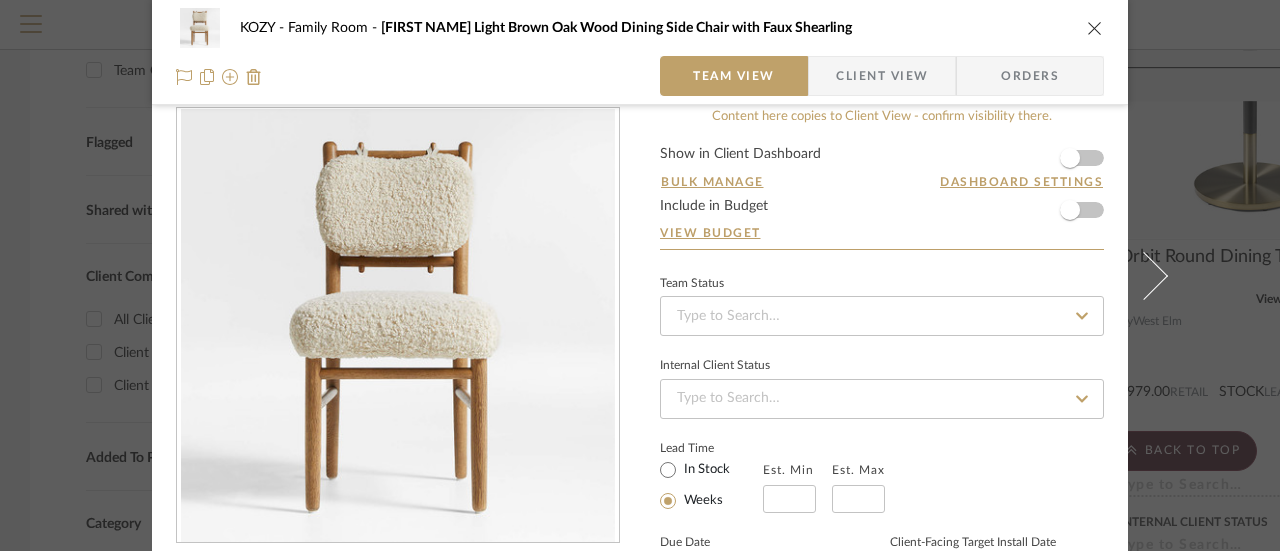 scroll, scrollTop: 0, scrollLeft: 0, axis: both 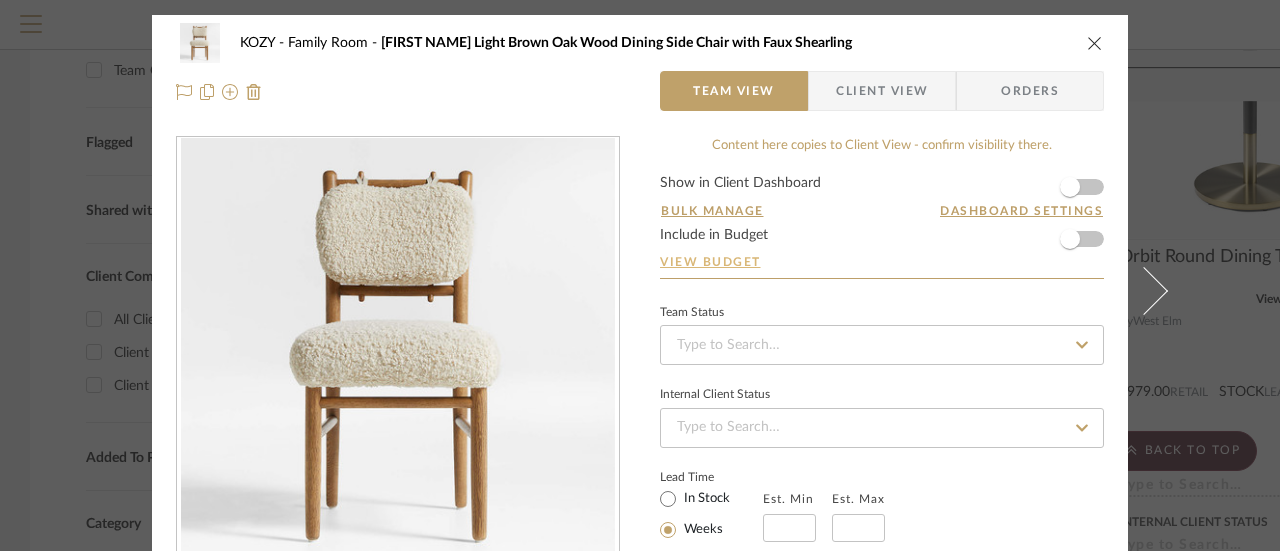 type on "$0.00" 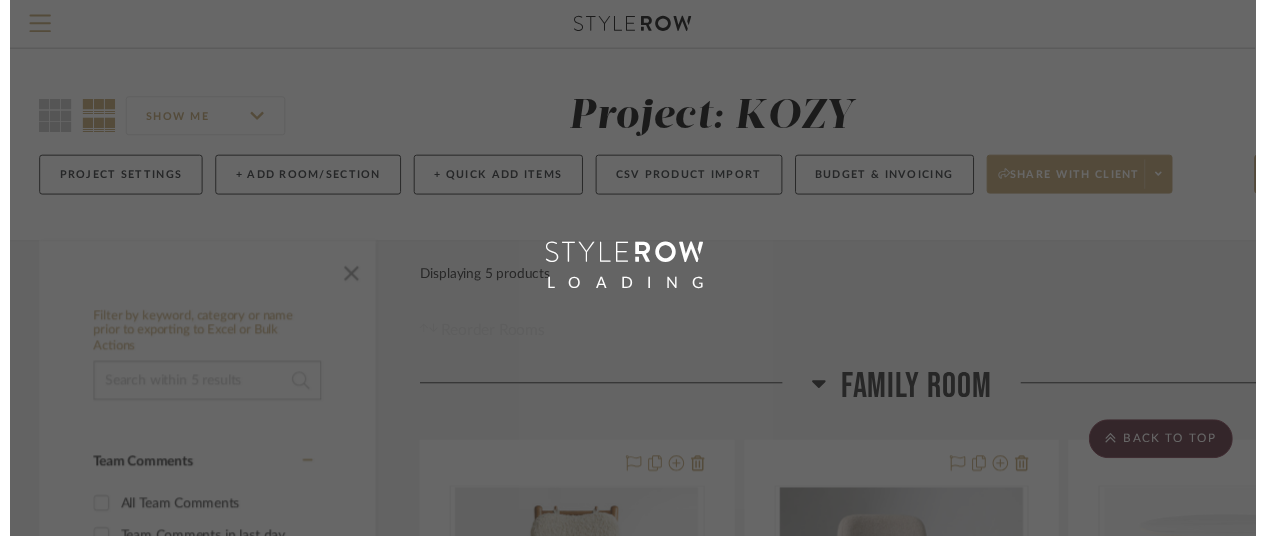 scroll, scrollTop: 512, scrollLeft: 0, axis: vertical 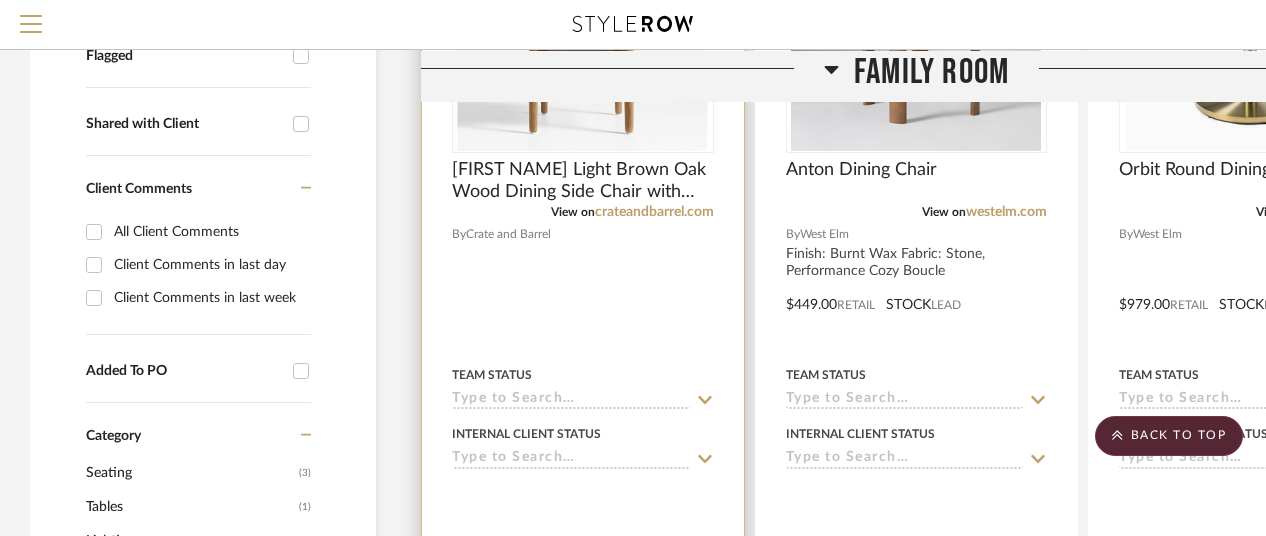 click at bounding box center [583, 26] 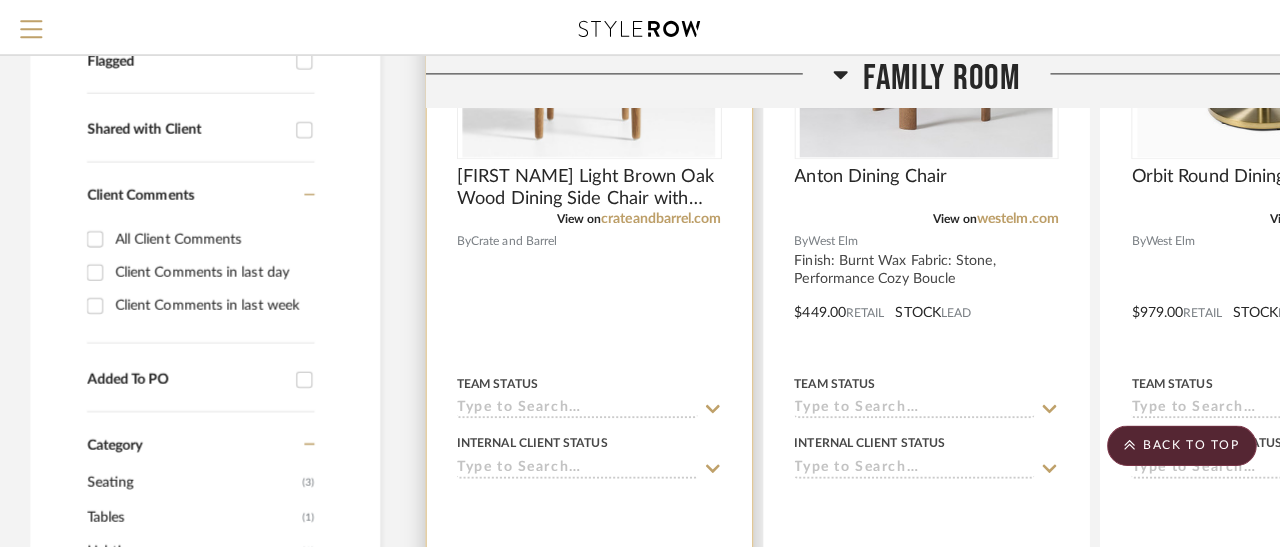 scroll, scrollTop: 0, scrollLeft: 0, axis: both 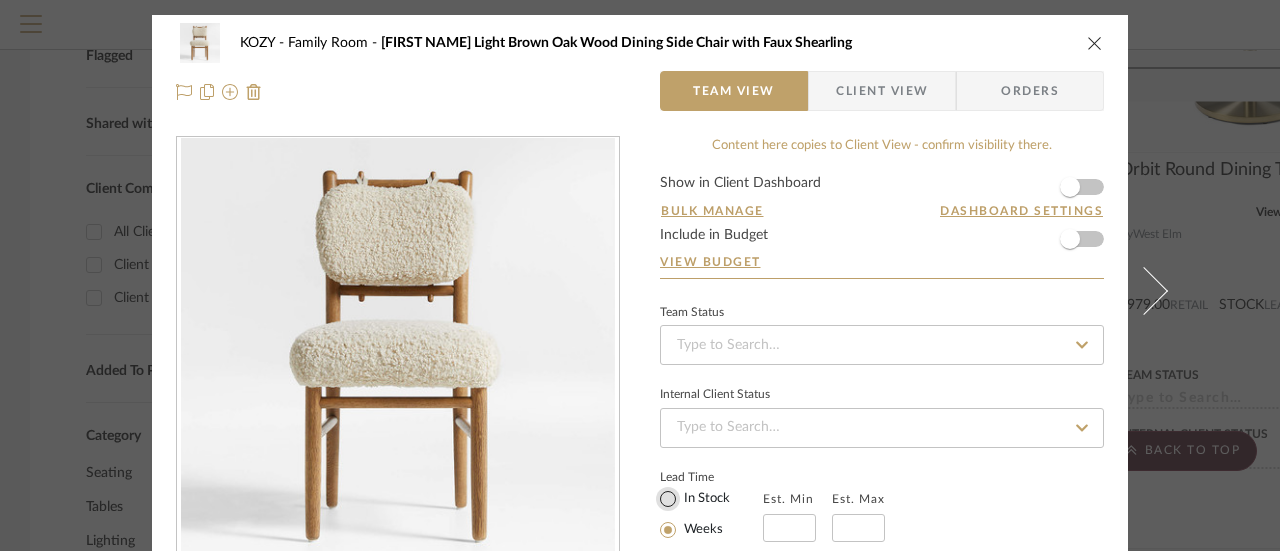 click on "In Stock" at bounding box center [668, 499] 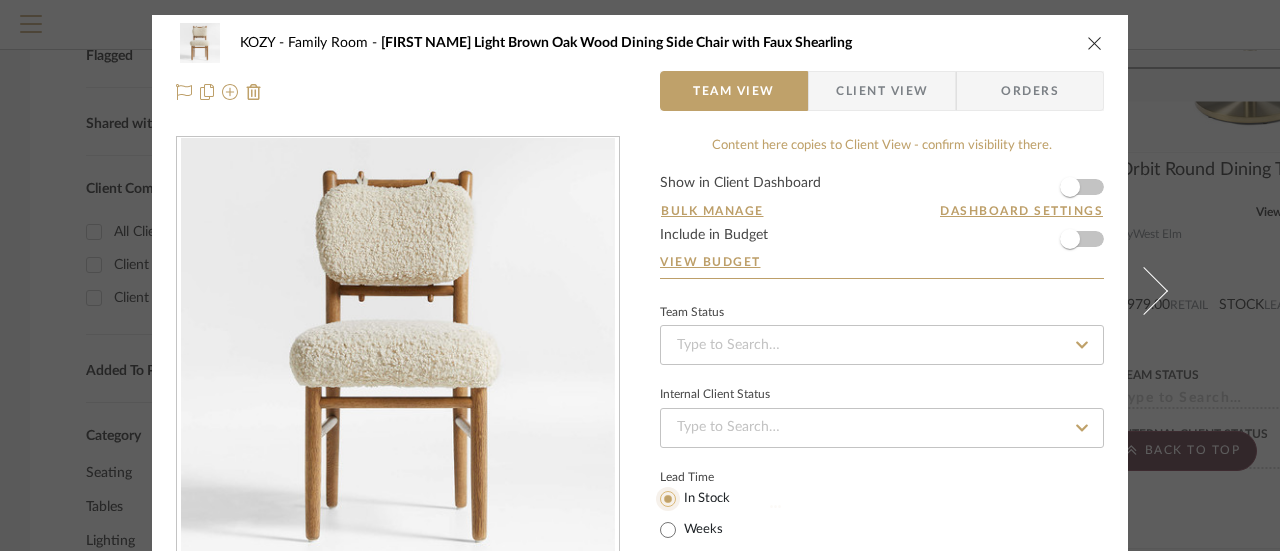 type 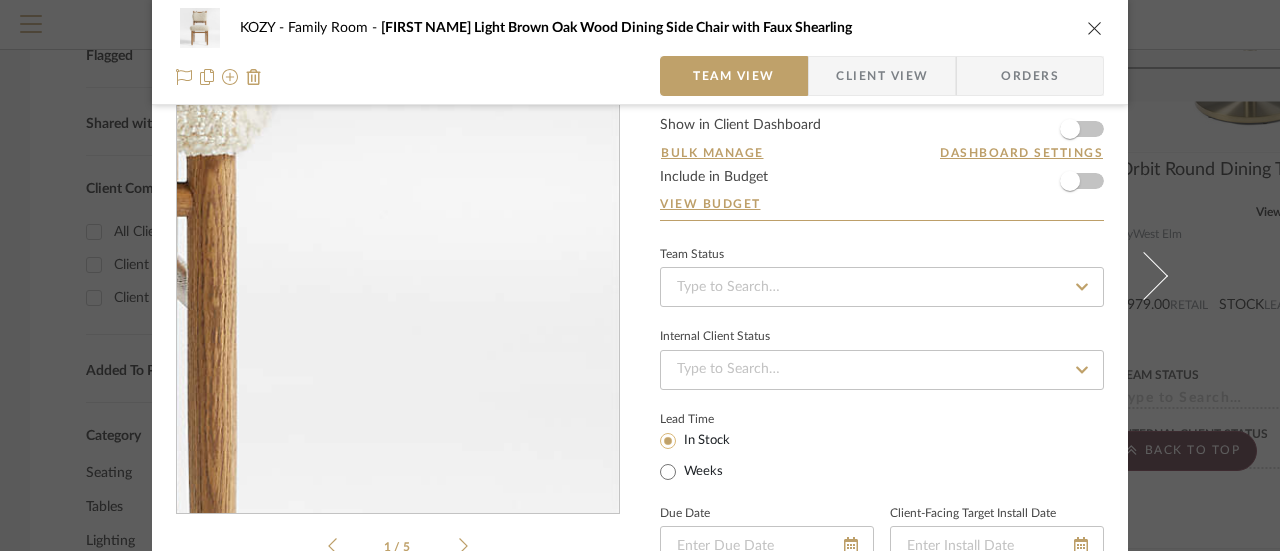 scroll, scrollTop: 0, scrollLeft: 0, axis: both 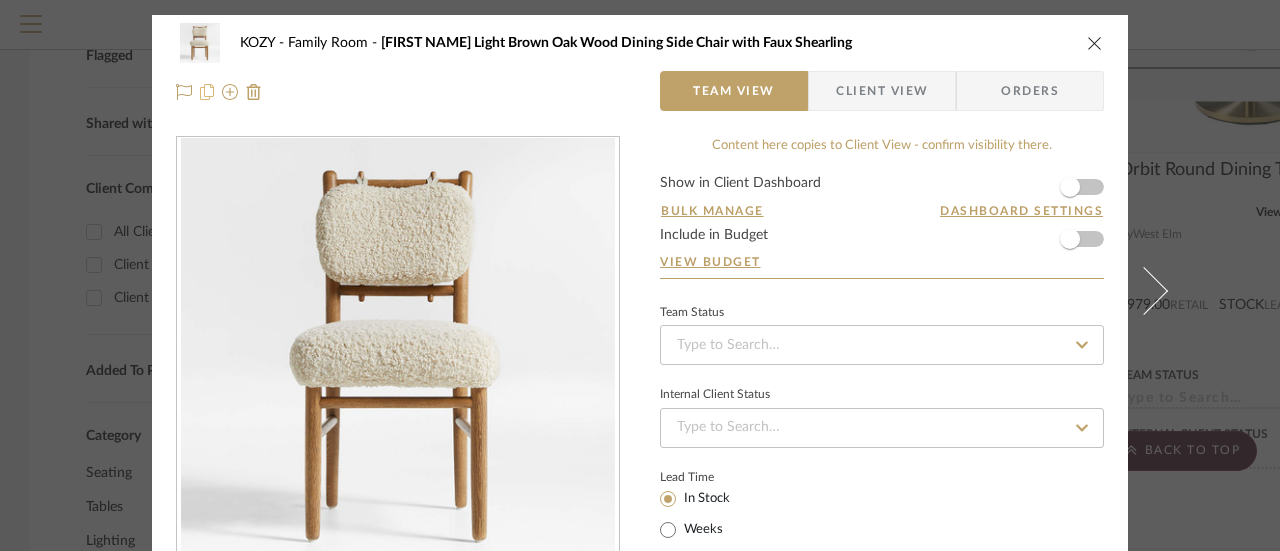 click 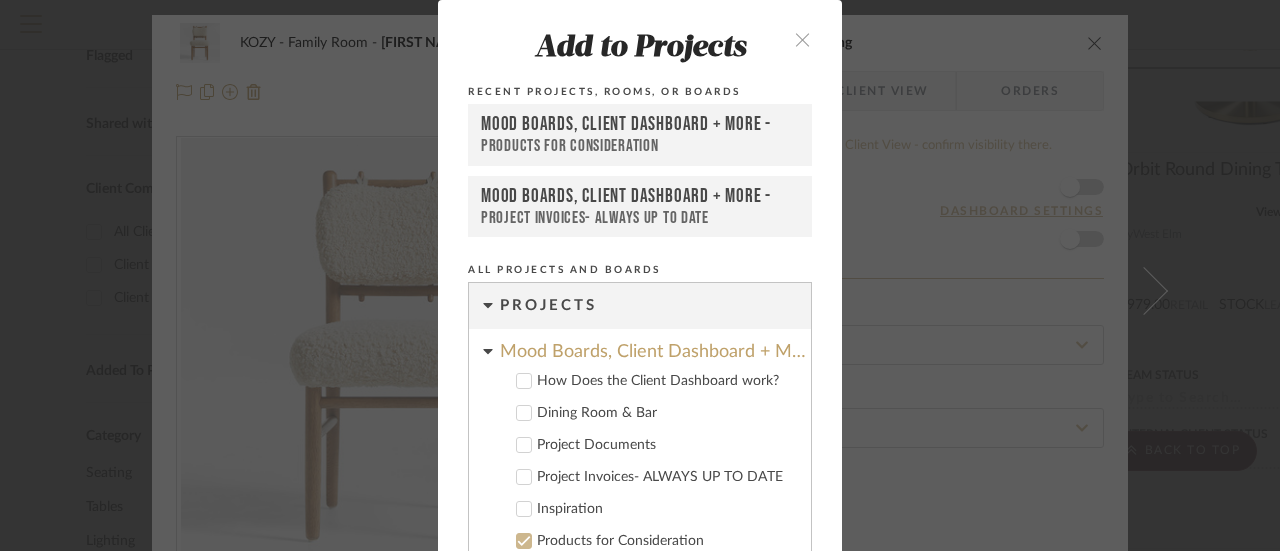 scroll, scrollTop: 181, scrollLeft: 0, axis: vertical 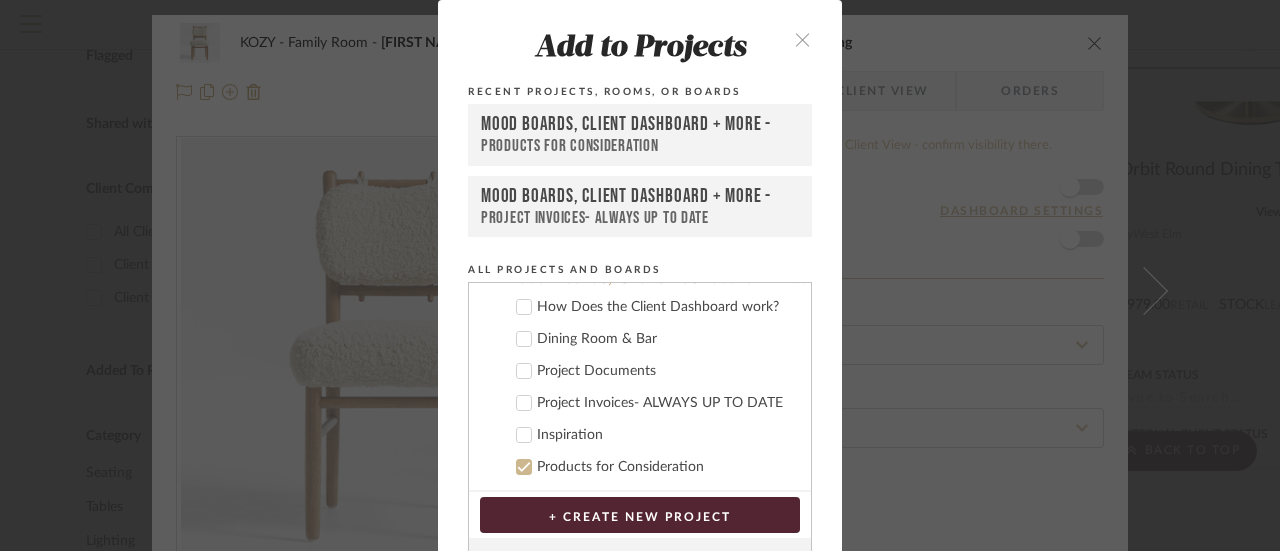 click at bounding box center (802, 39) 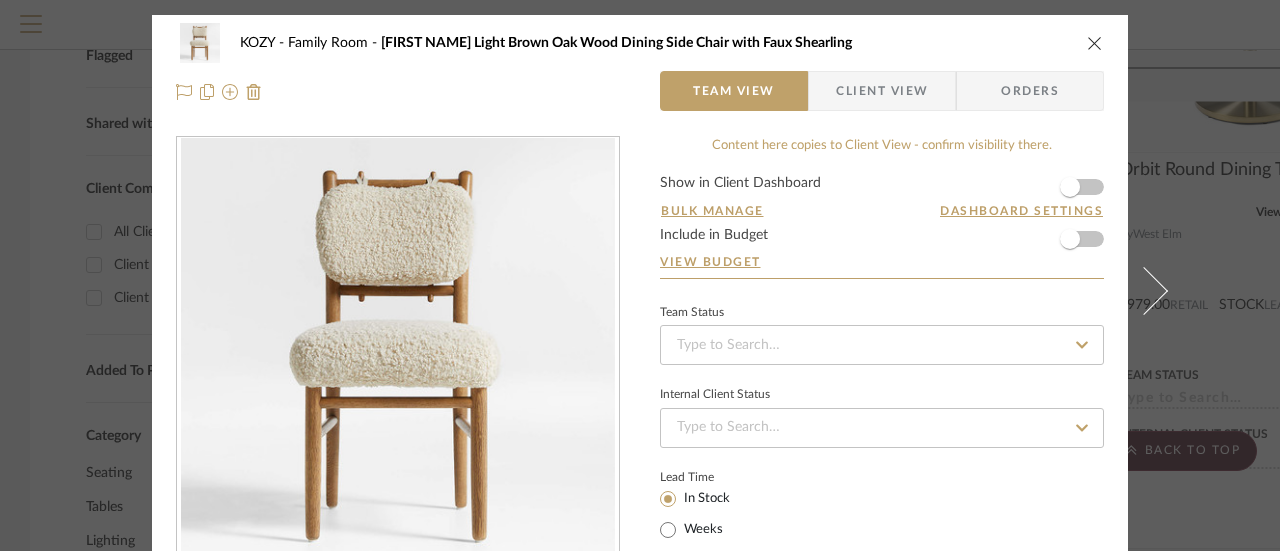 click at bounding box center [1095, 43] 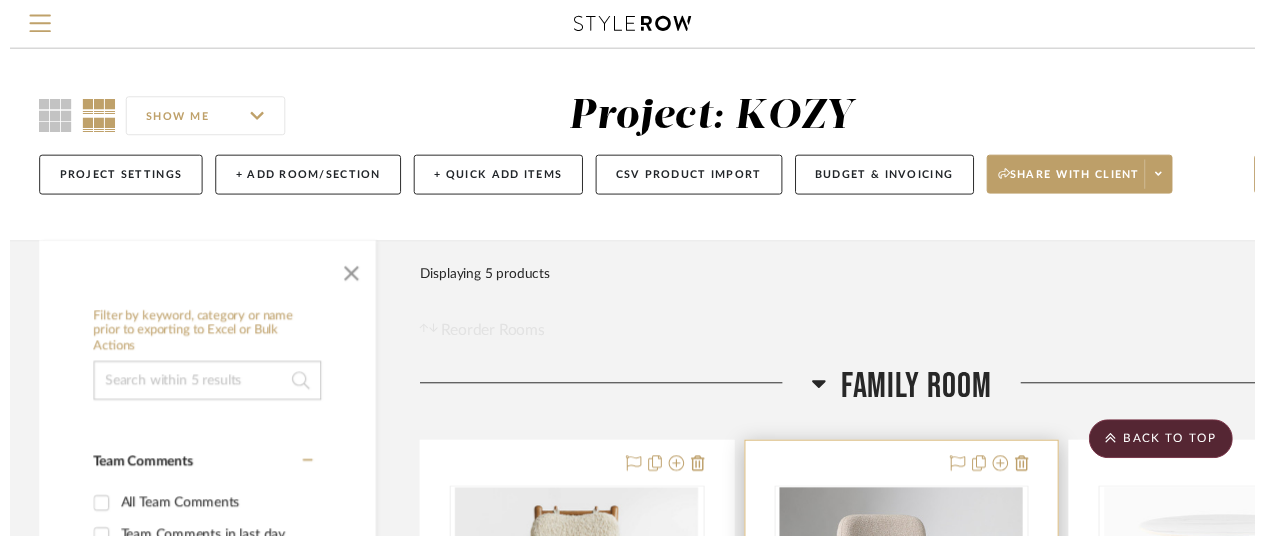 scroll, scrollTop: 600, scrollLeft: 0, axis: vertical 